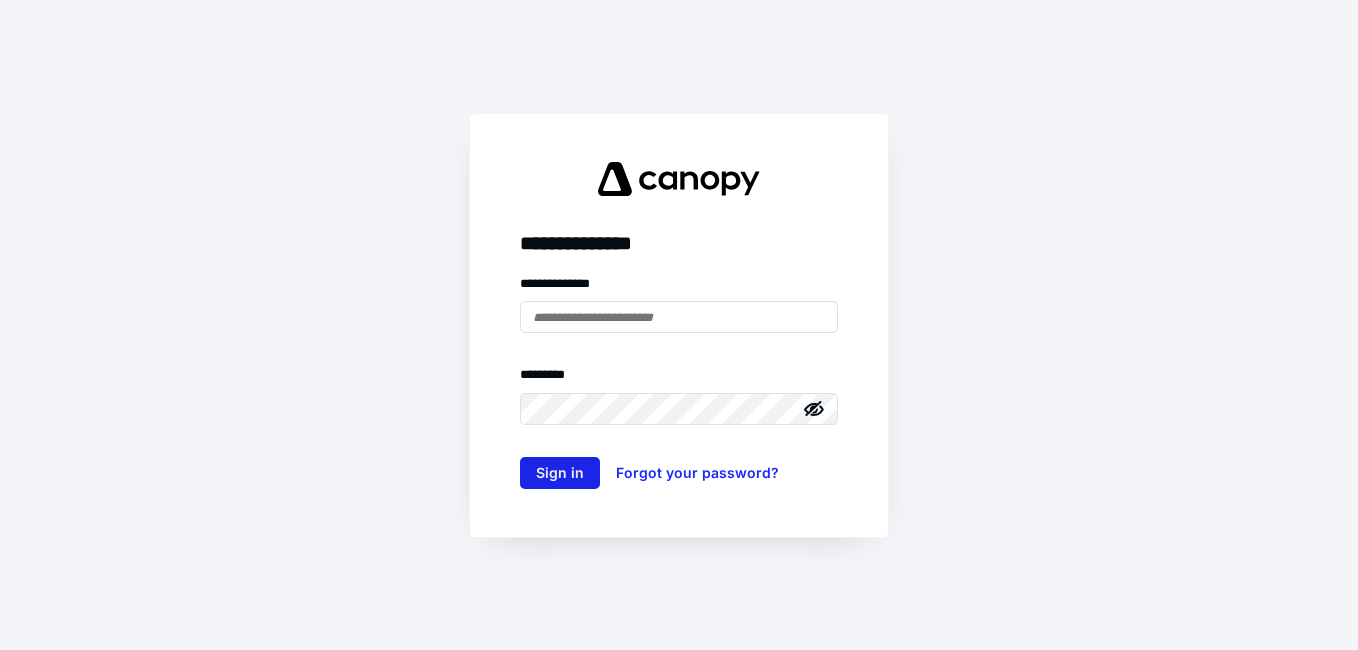 scroll, scrollTop: 0, scrollLeft: 0, axis: both 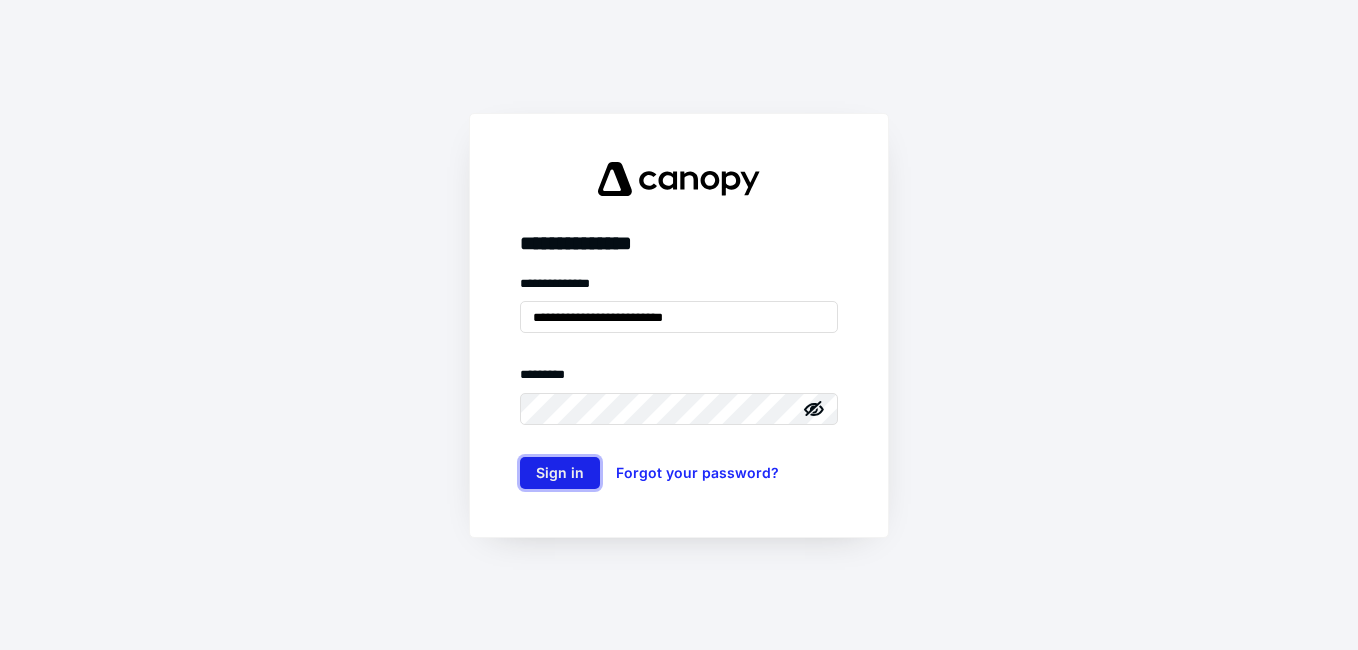 click on "Sign in" at bounding box center (560, 473) 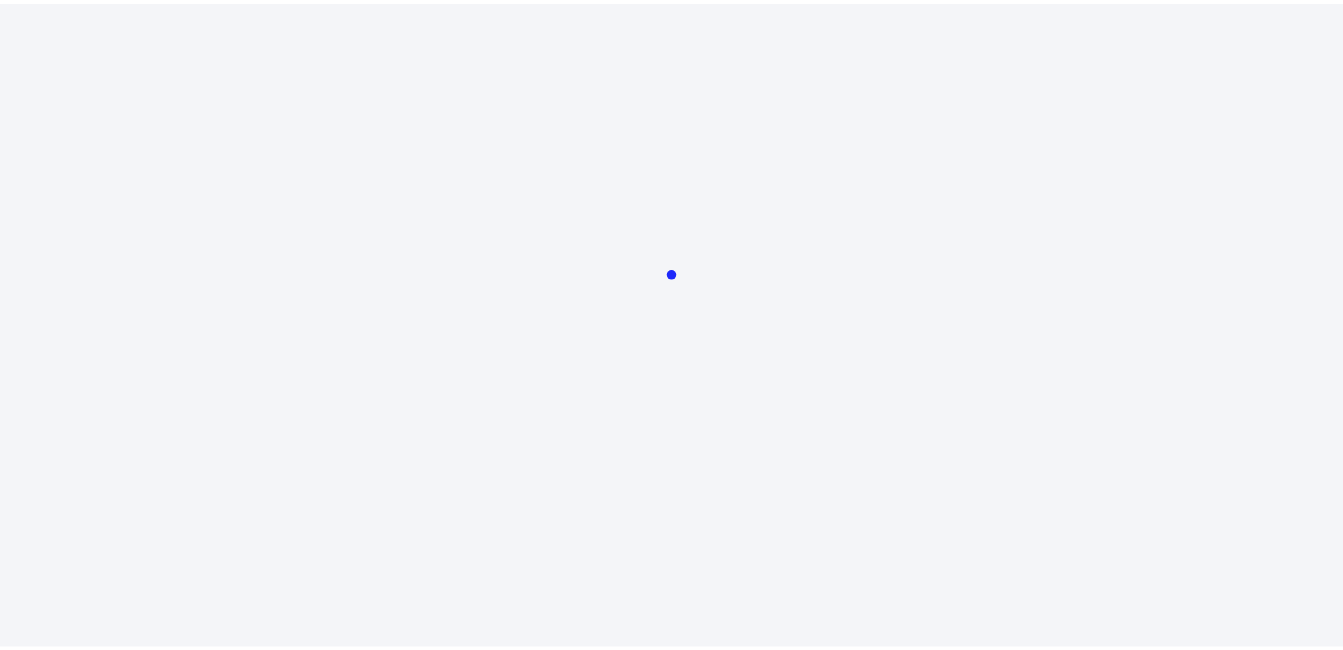 scroll, scrollTop: 0, scrollLeft: 0, axis: both 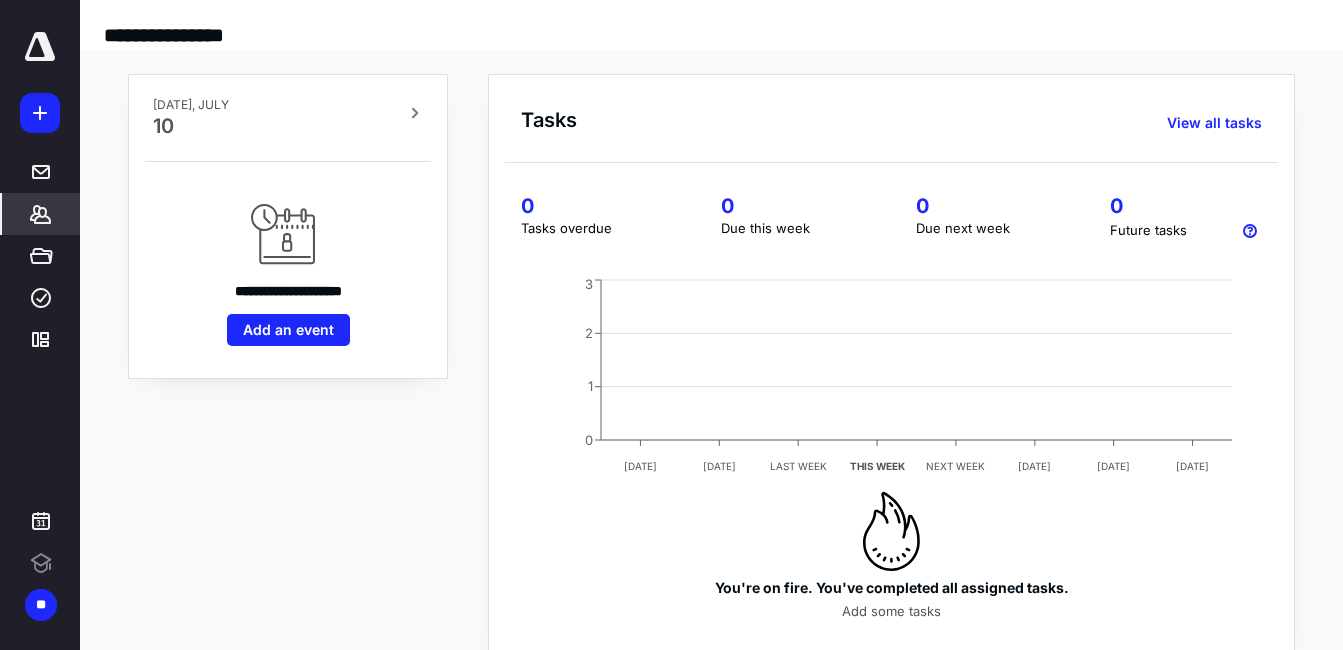 click 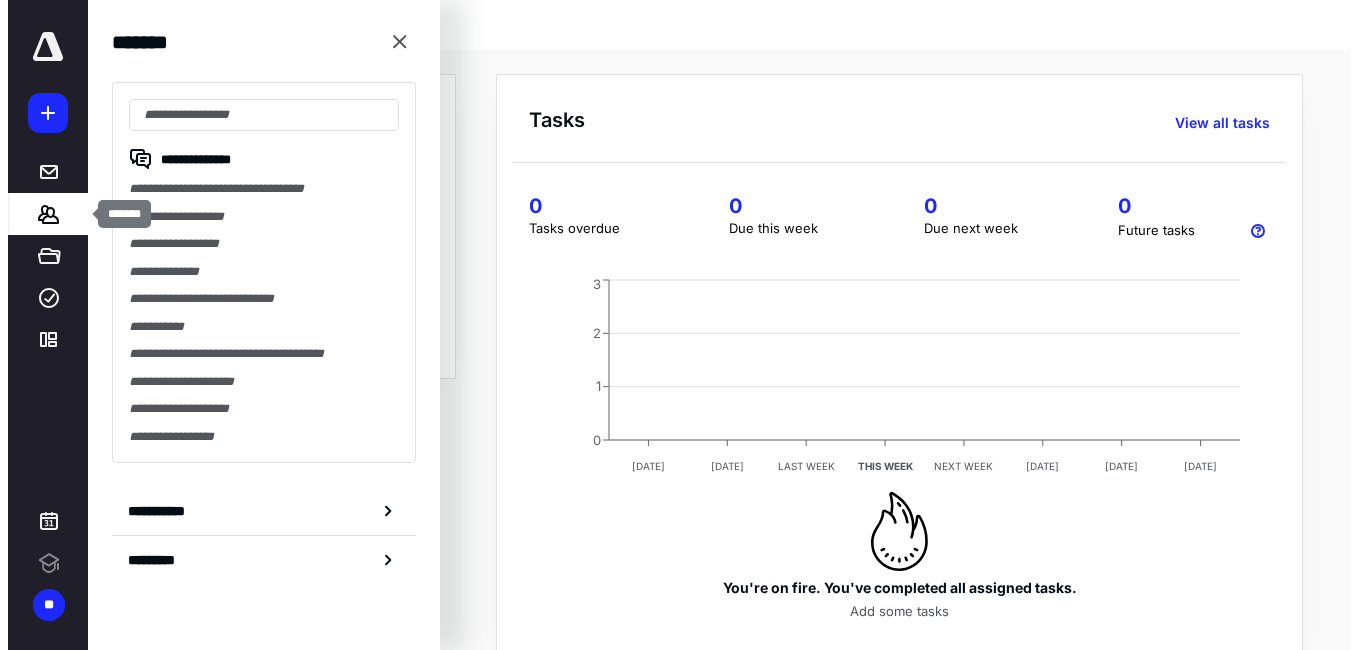 scroll, scrollTop: 0, scrollLeft: 0, axis: both 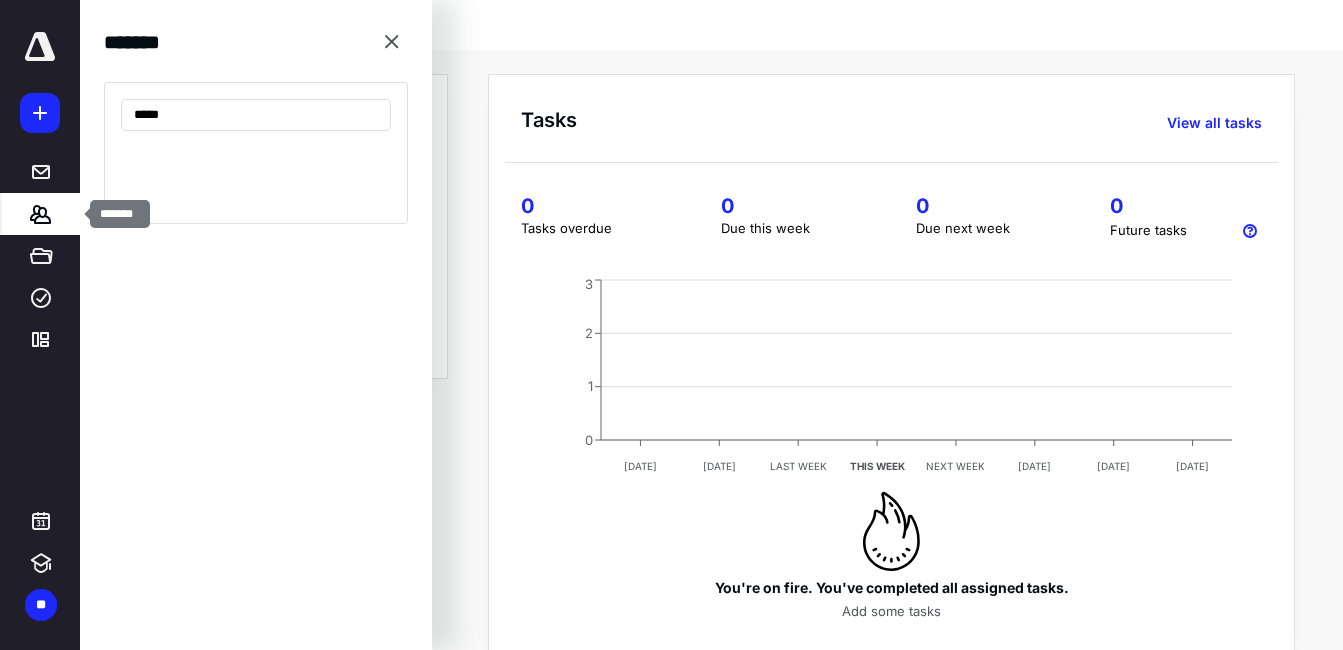 type on "******" 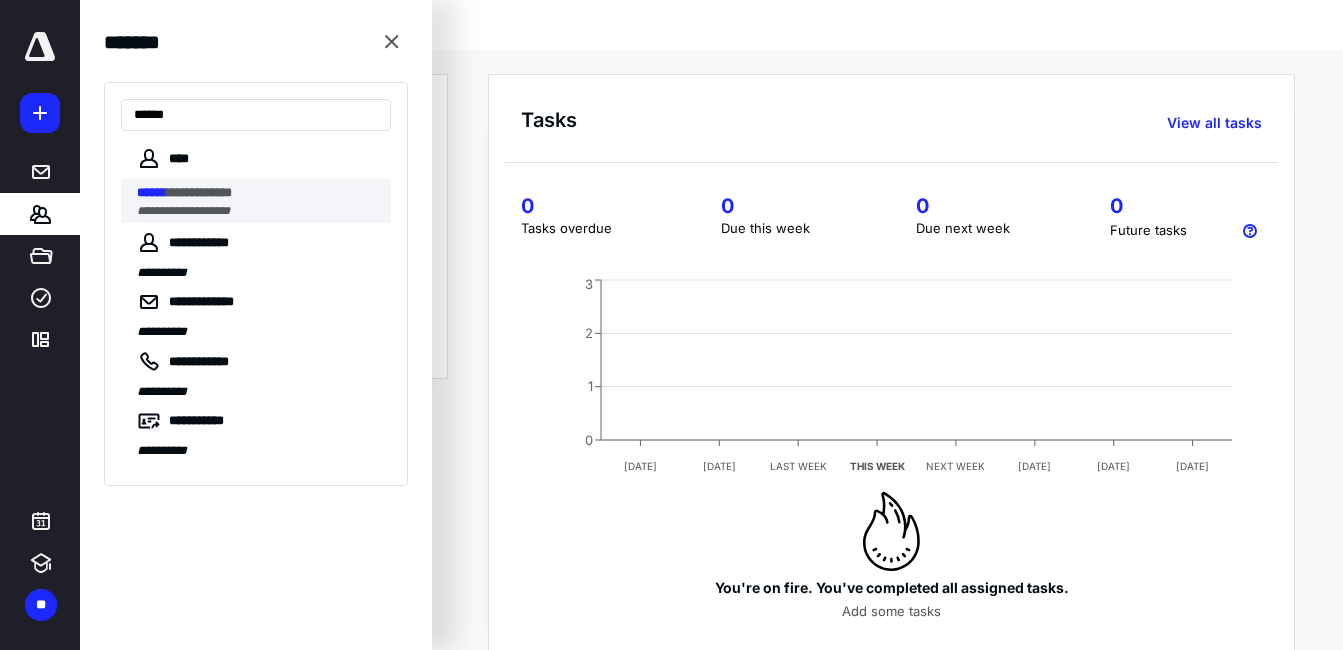 click on "**********" at bounding box center [183, 211] 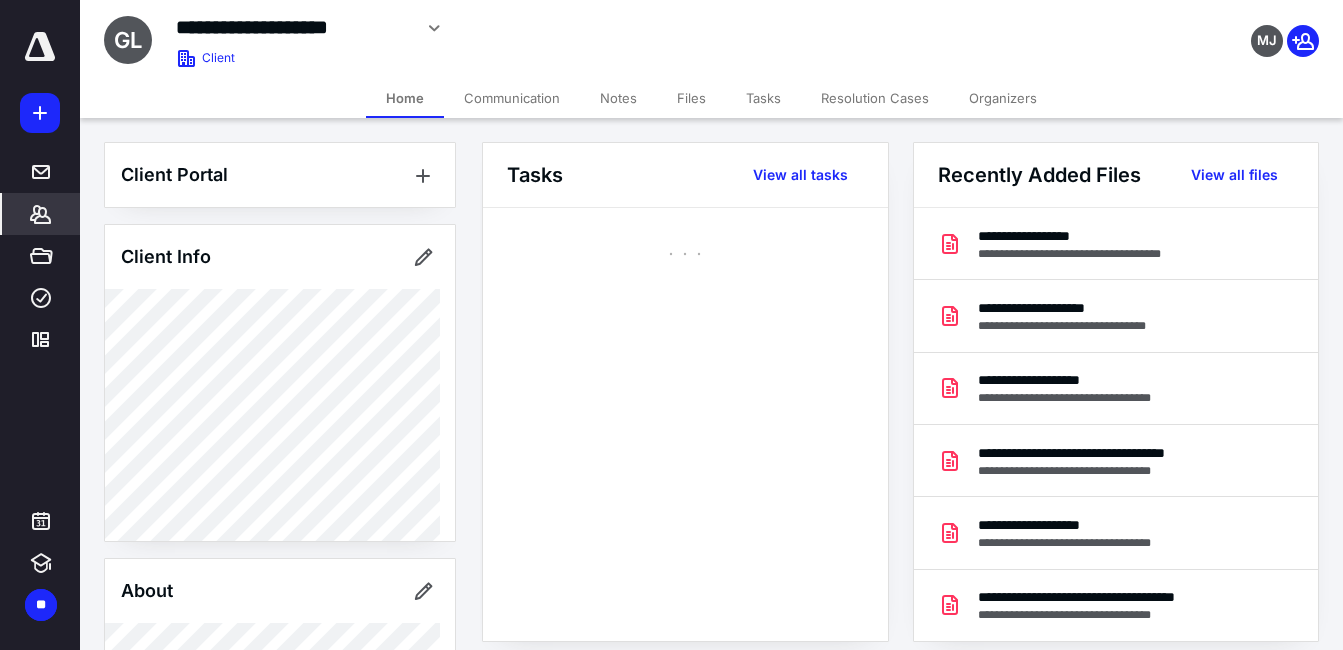 click on "Files" at bounding box center (691, 98) 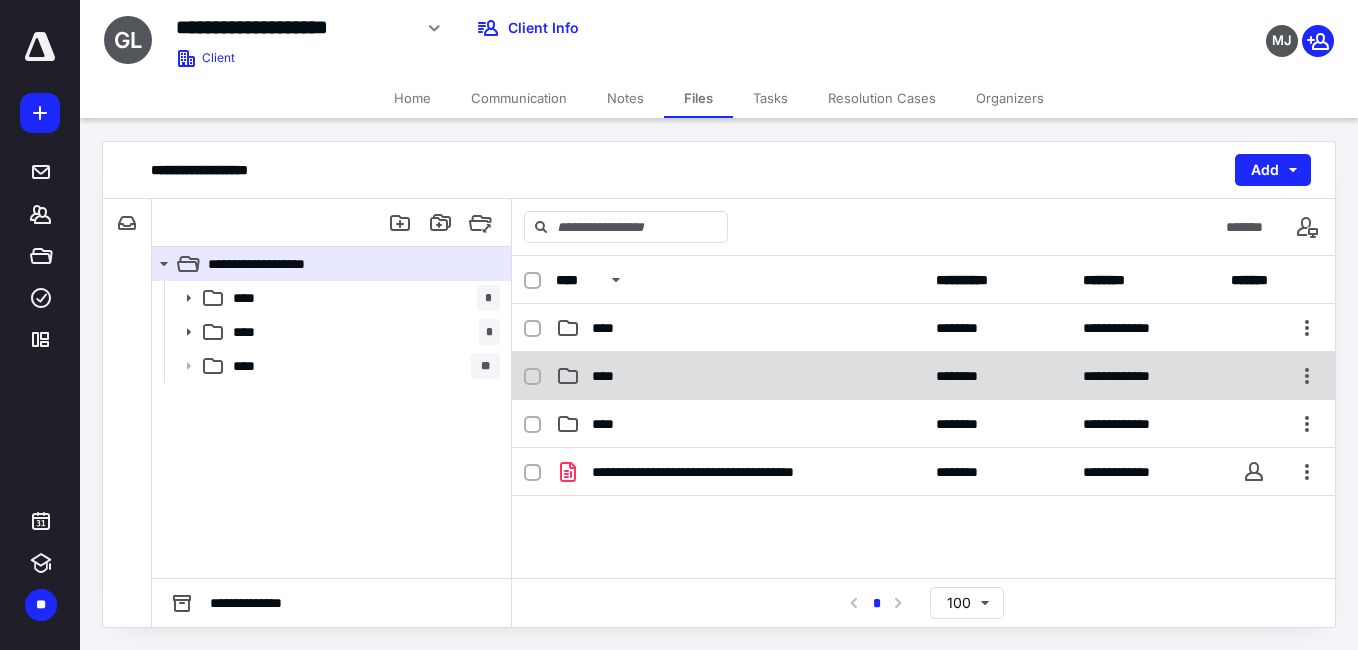 click on "****" at bounding box center (740, 376) 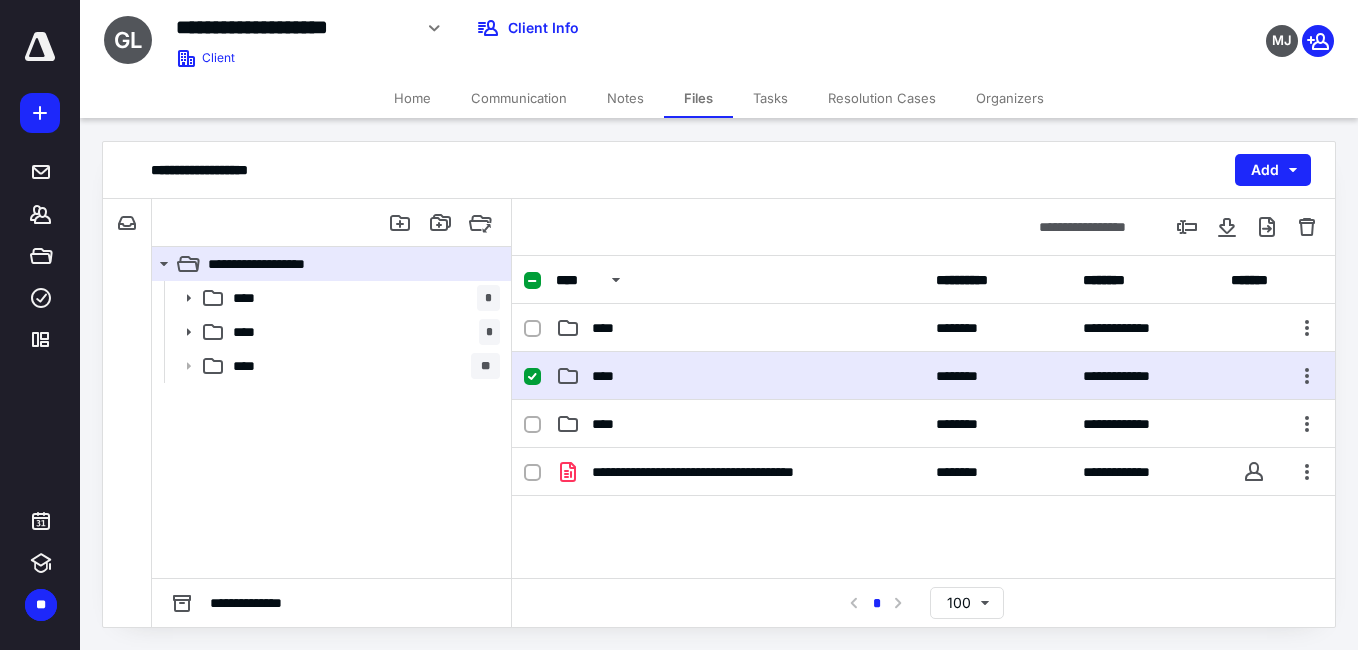 click on "****" at bounding box center (740, 376) 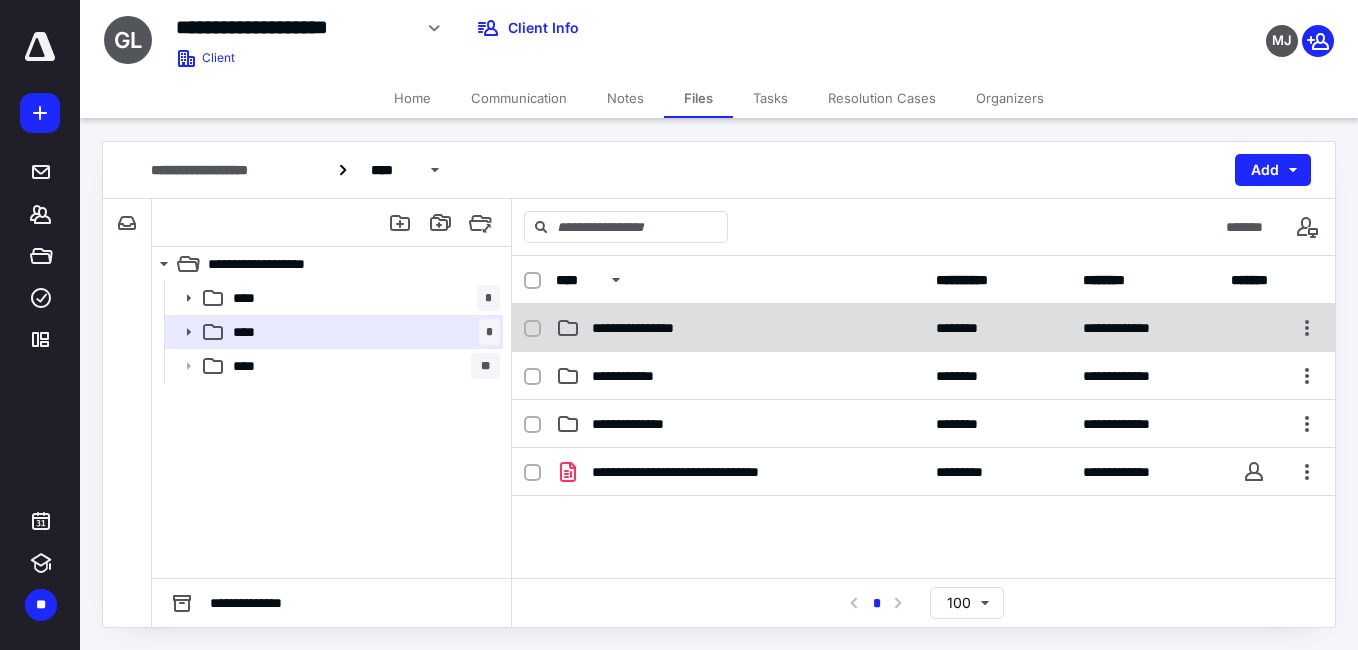 click on "**********" at bounding box center [923, 328] 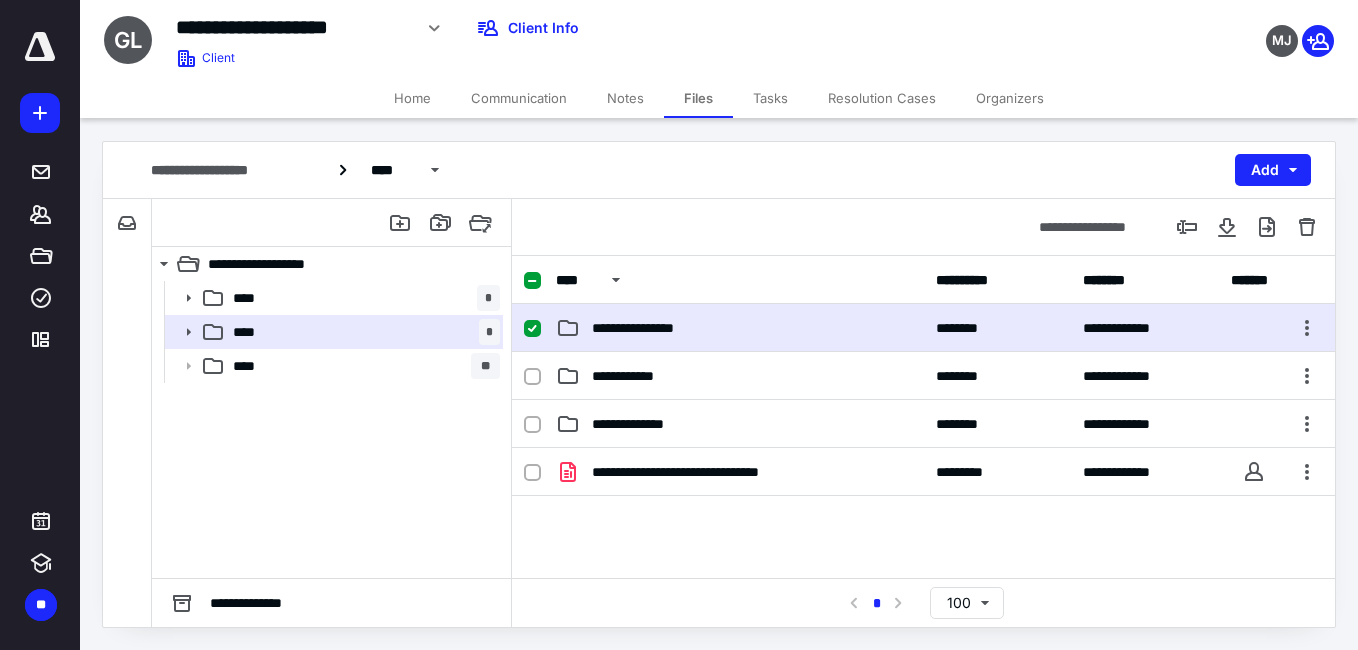 click on "**********" at bounding box center (923, 328) 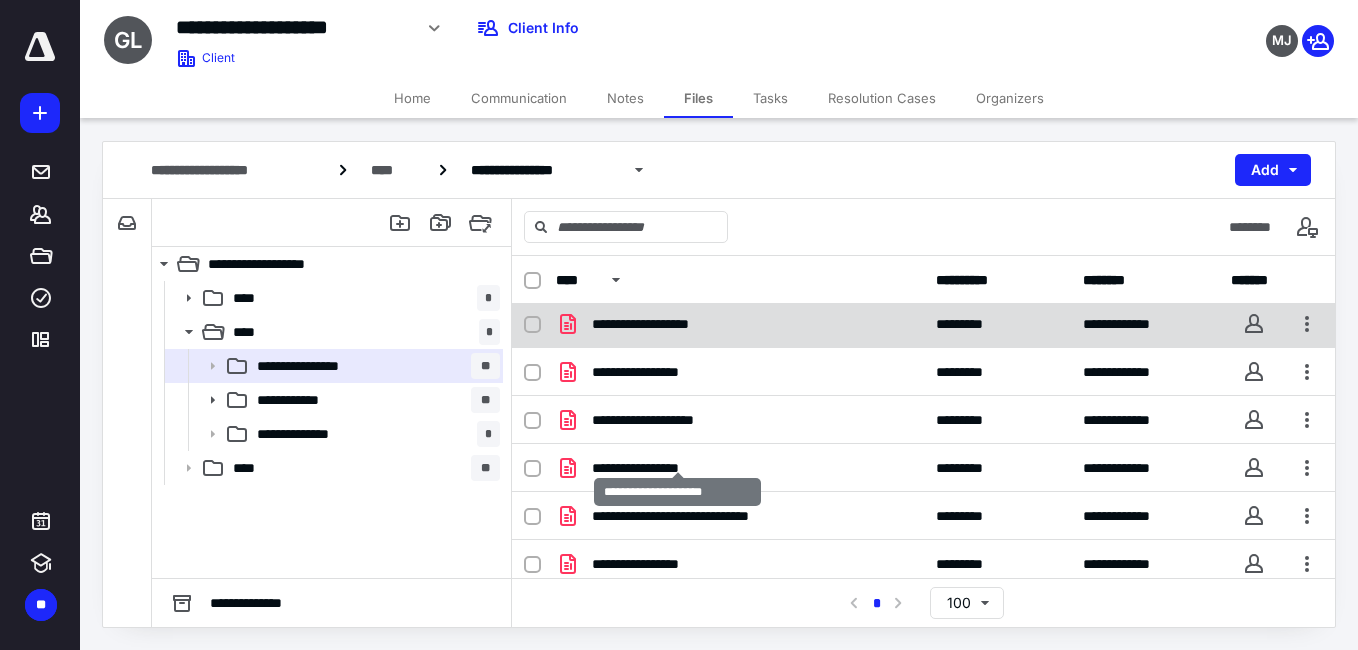 scroll, scrollTop: 0, scrollLeft: 0, axis: both 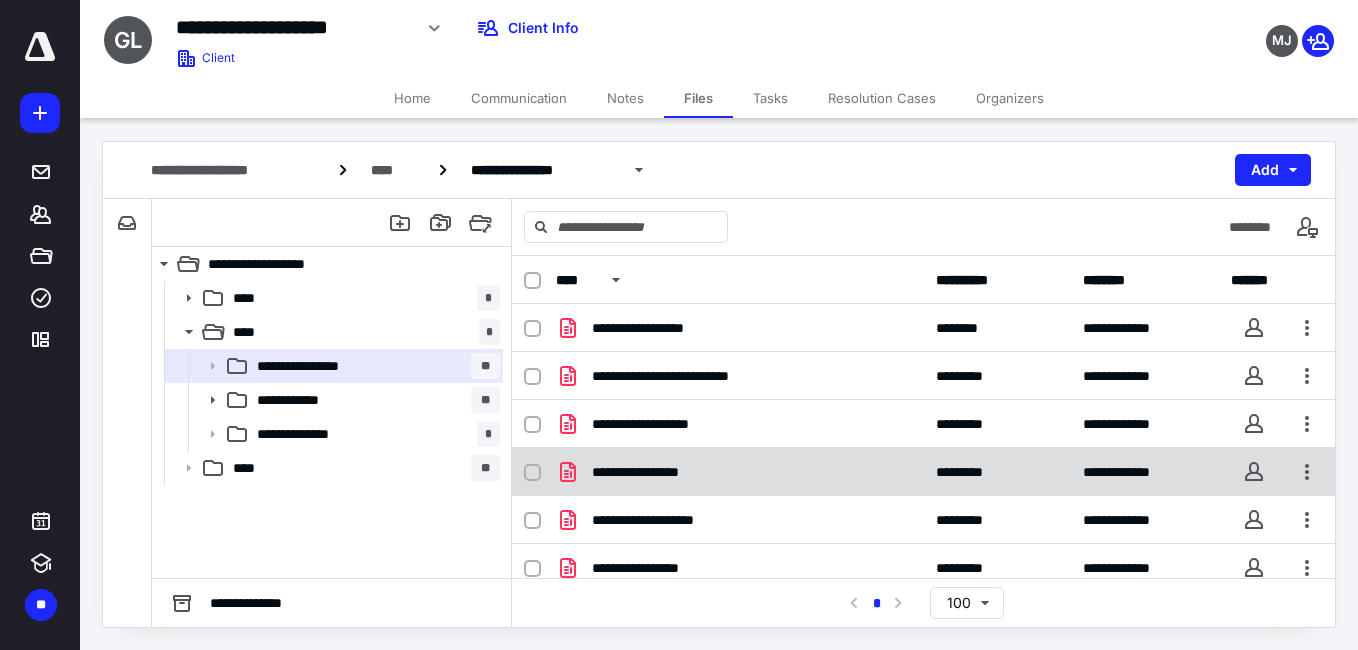 click on "**********" at bounding box center [923, 472] 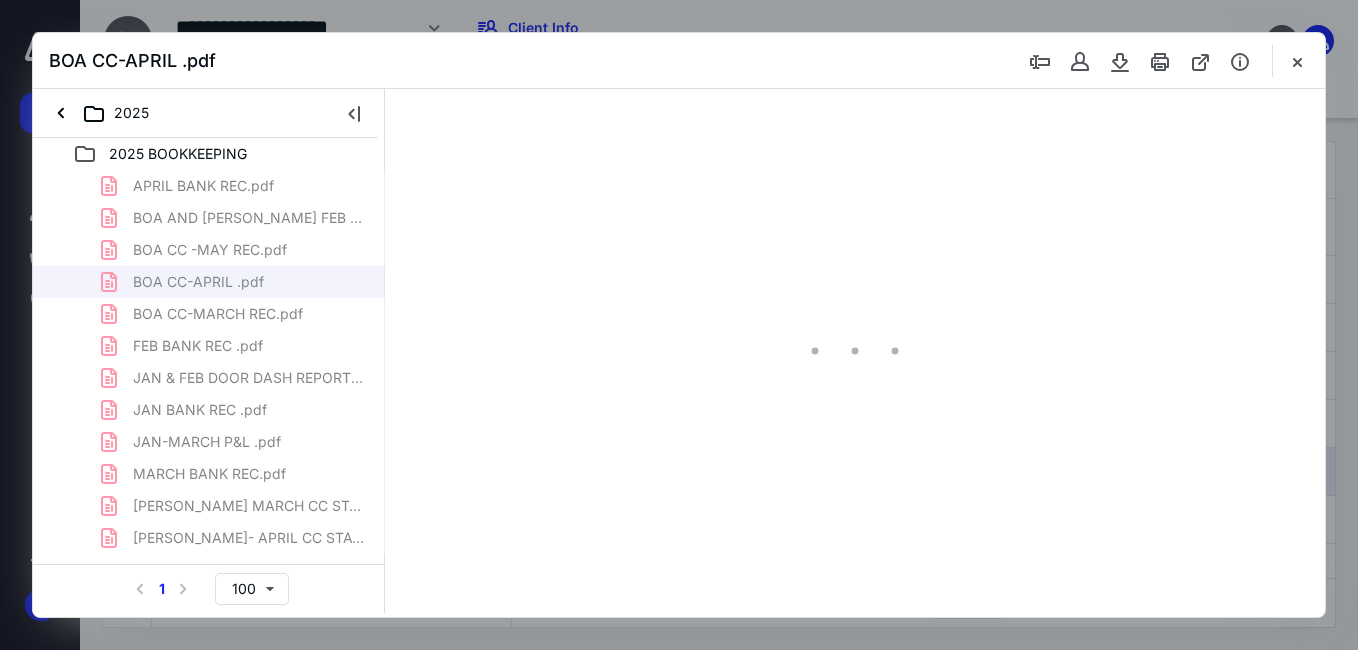 scroll, scrollTop: 0, scrollLeft: 0, axis: both 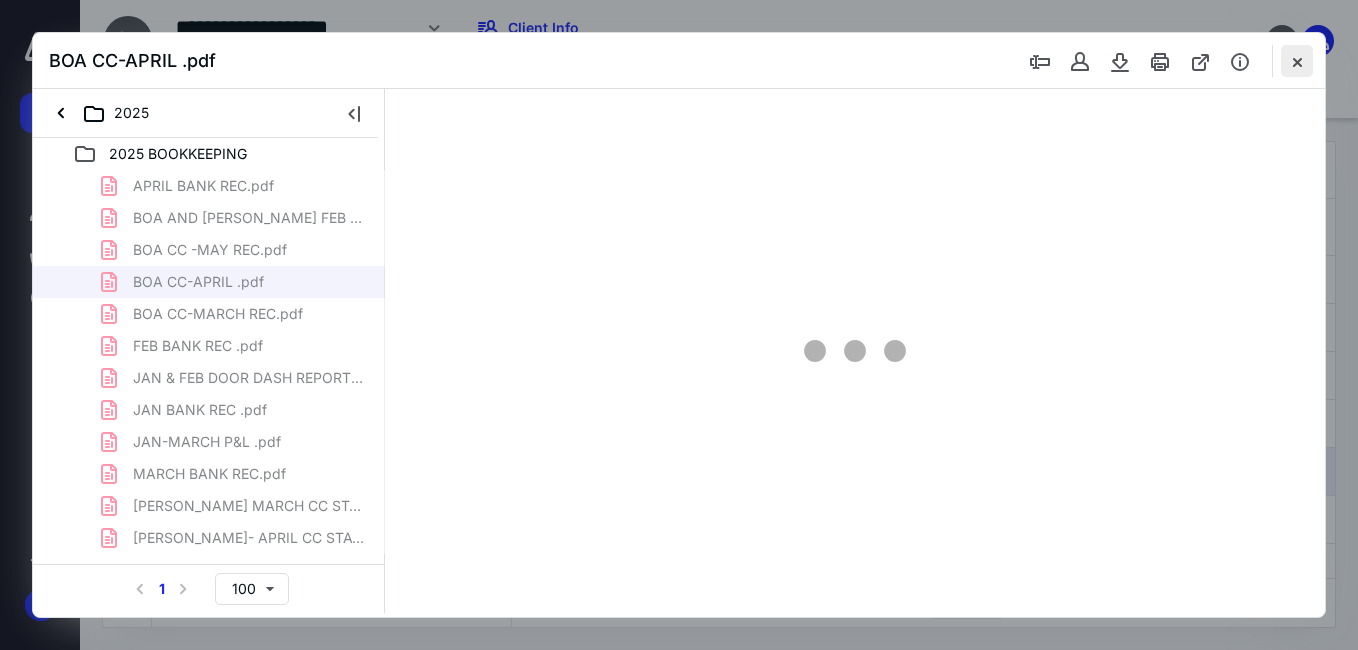 type on "61" 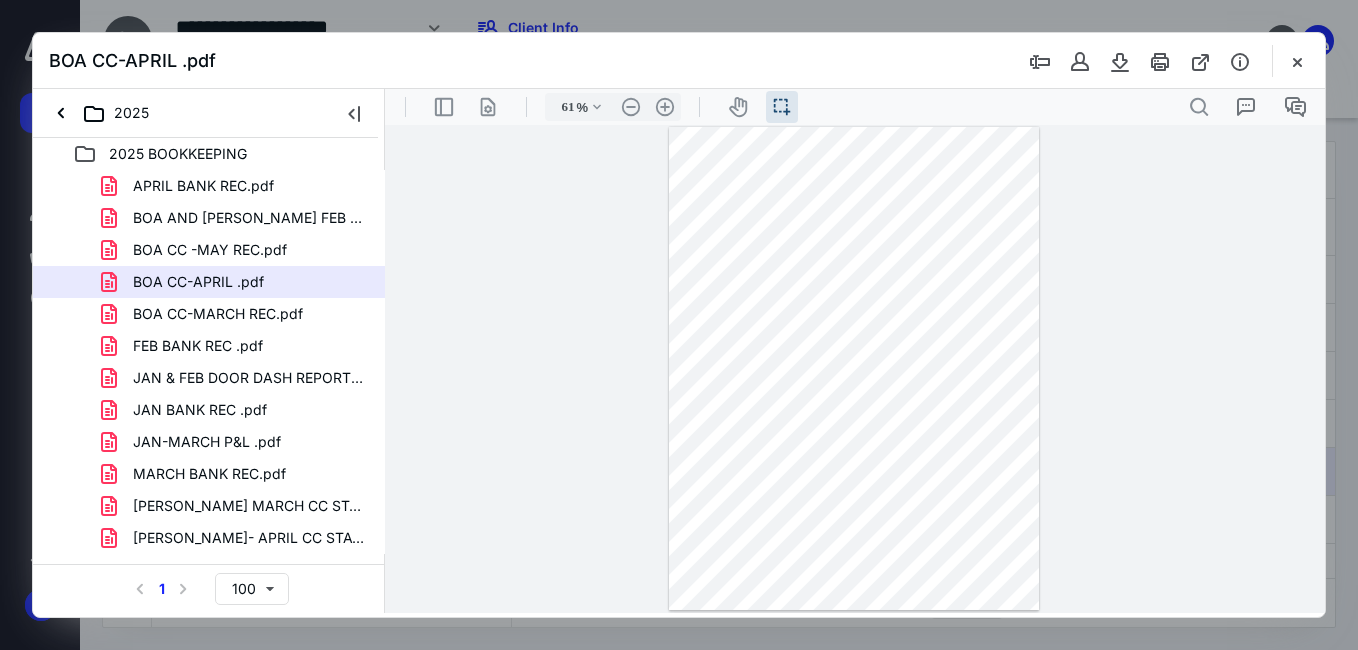 click at bounding box center (1297, 61) 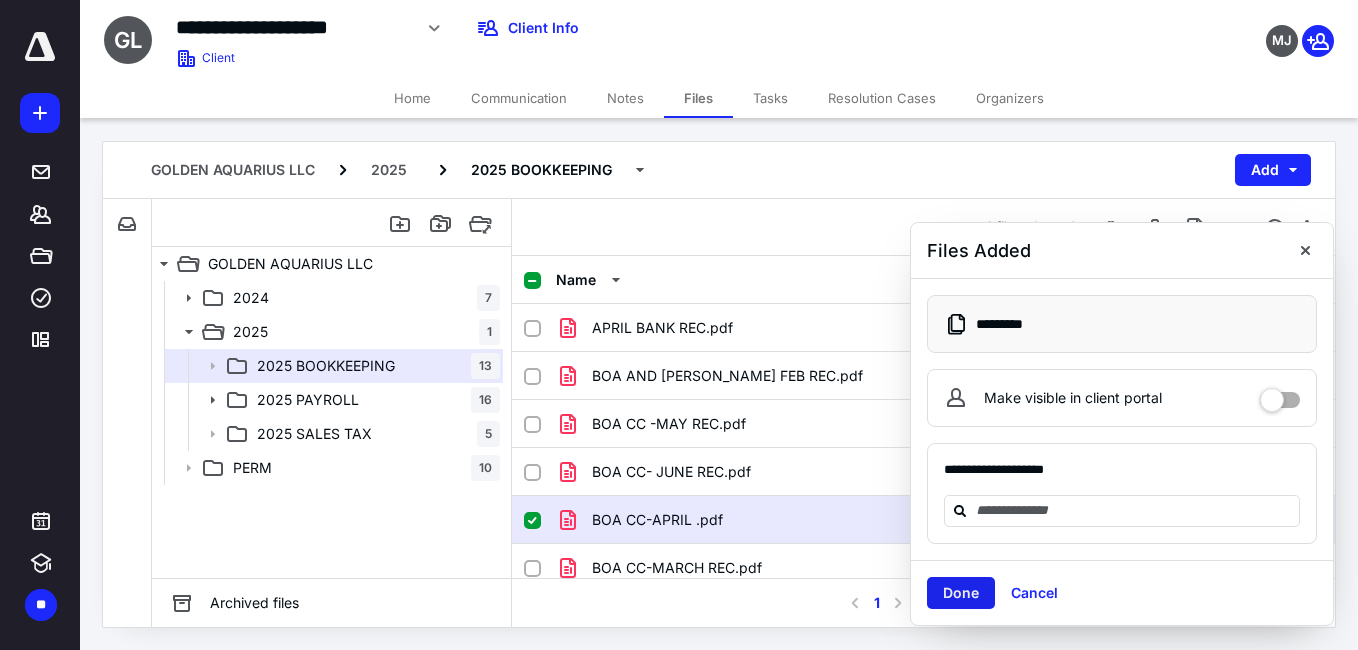 click on "Done" at bounding box center (961, 593) 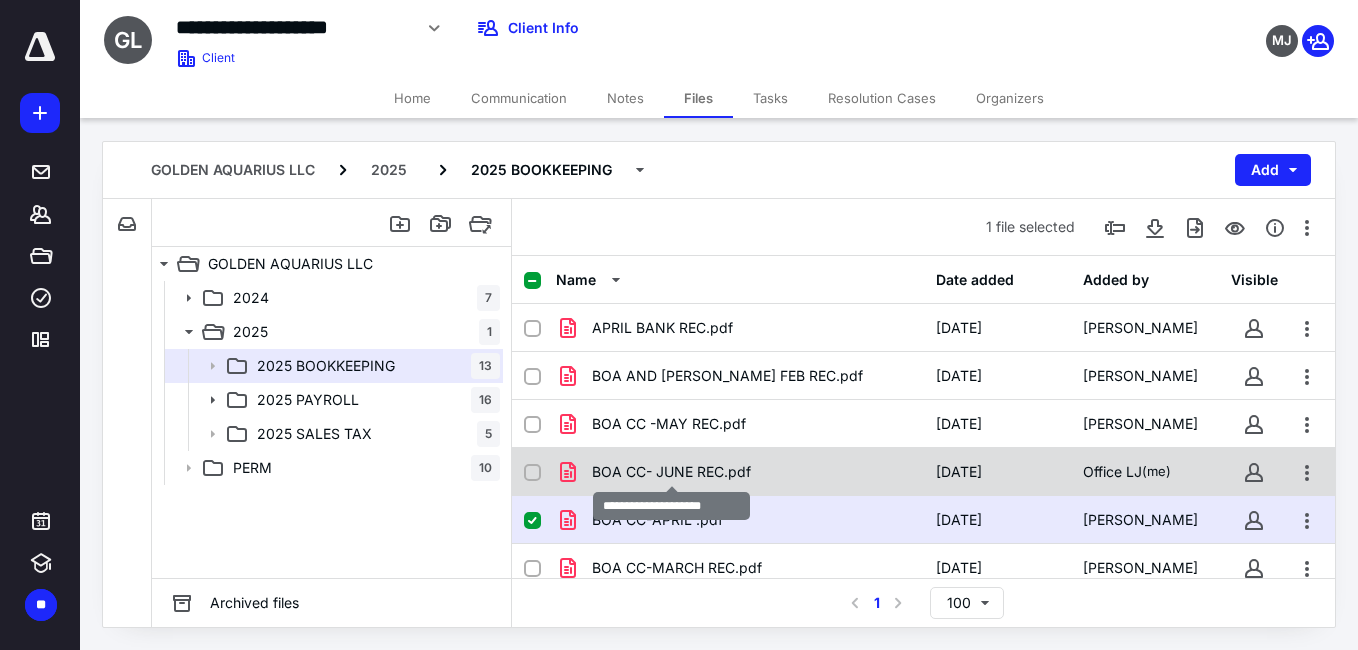 click on "BOA CC- JUNE REC.pdf" at bounding box center [671, 472] 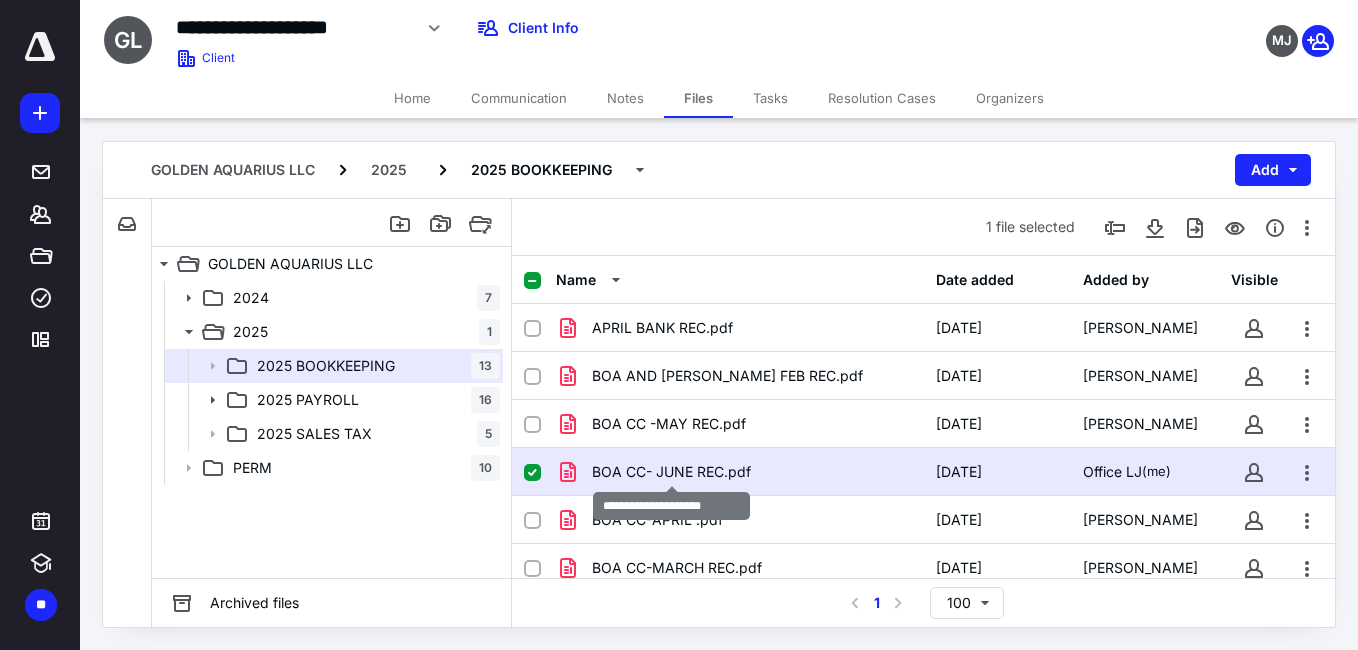 click on "BOA CC- JUNE REC.pdf" at bounding box center [671, 472] 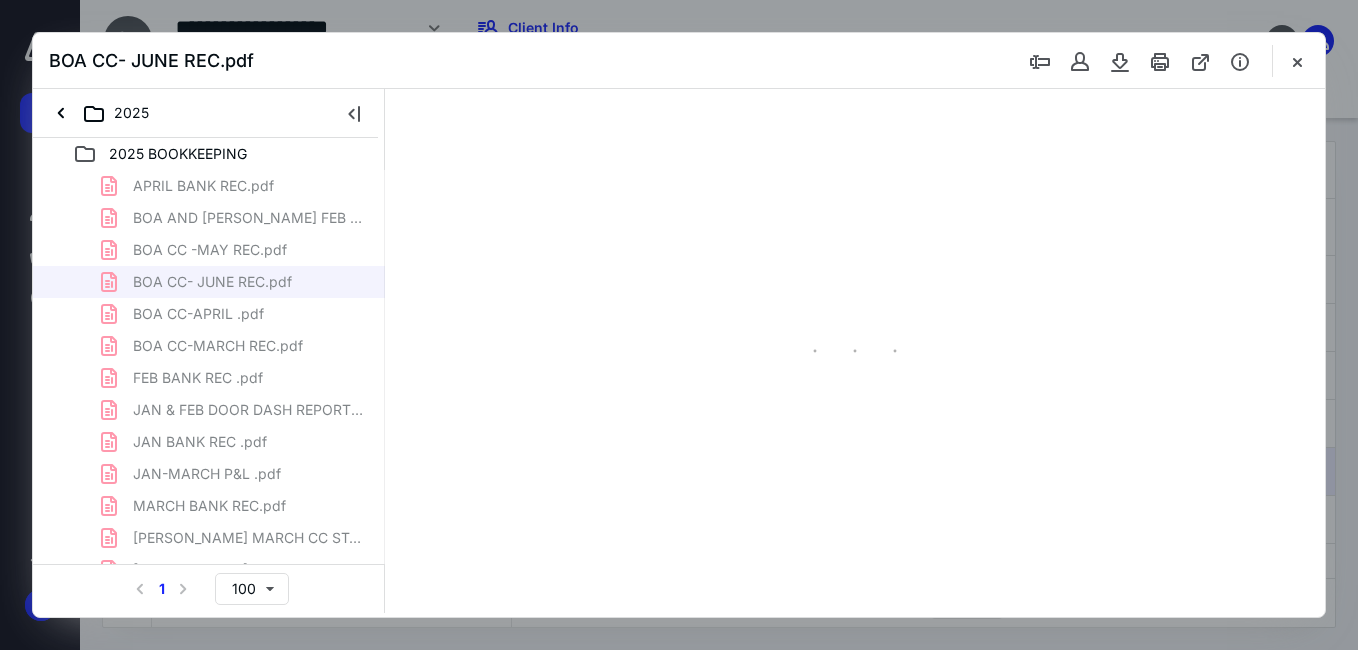scroll, scrollTop: 0, scrollLeft: 0, axis: both 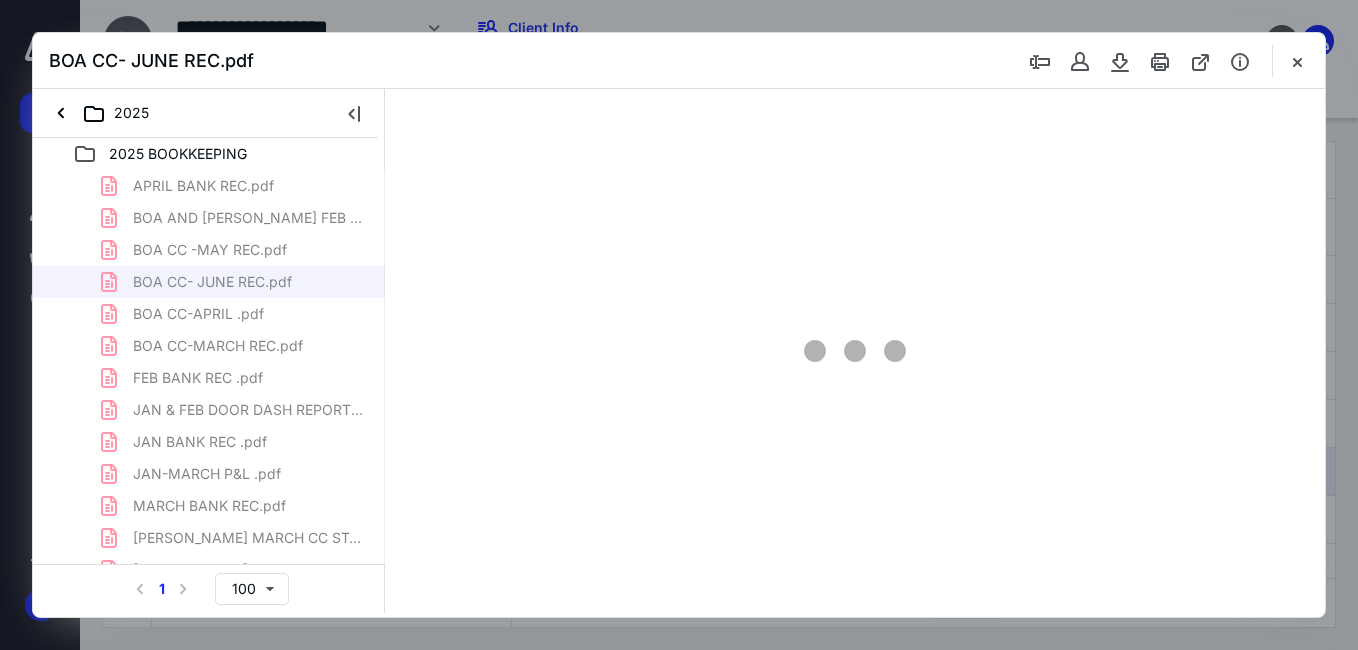 type on "62" 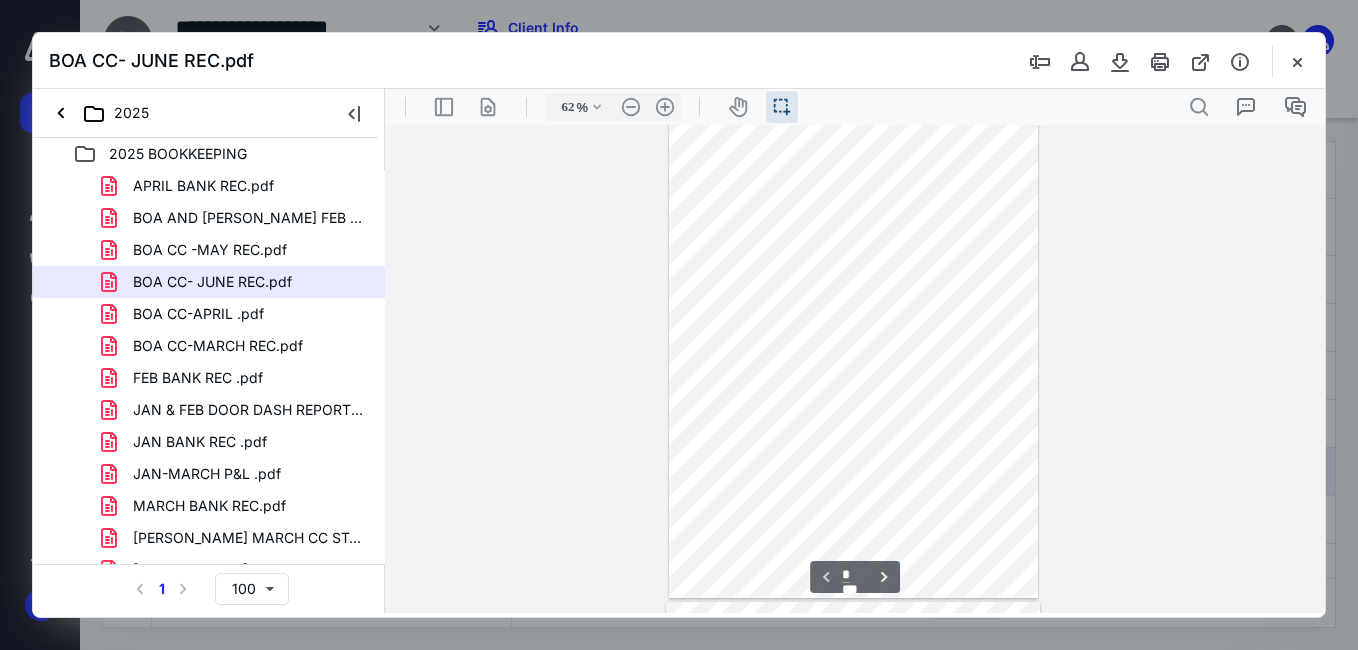 scroll, scrollTop: 0, scrollLeft: 0, axis: both 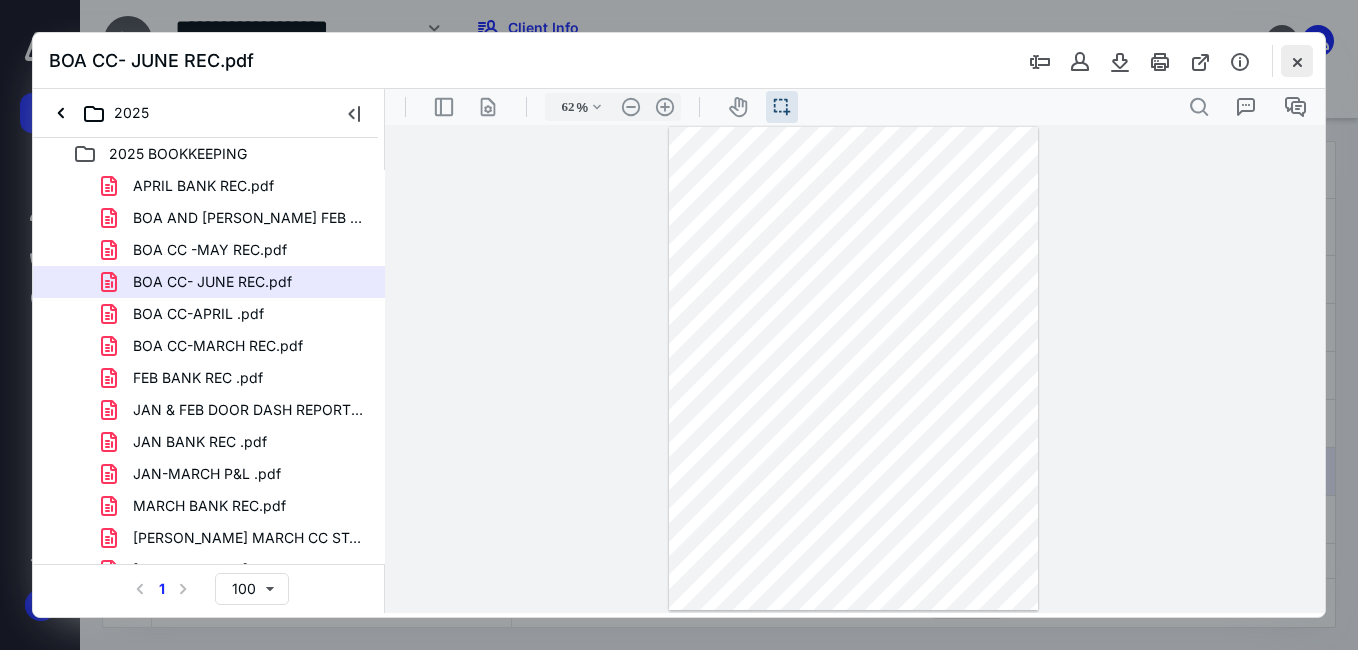 click at bounding box center [1297, 61] 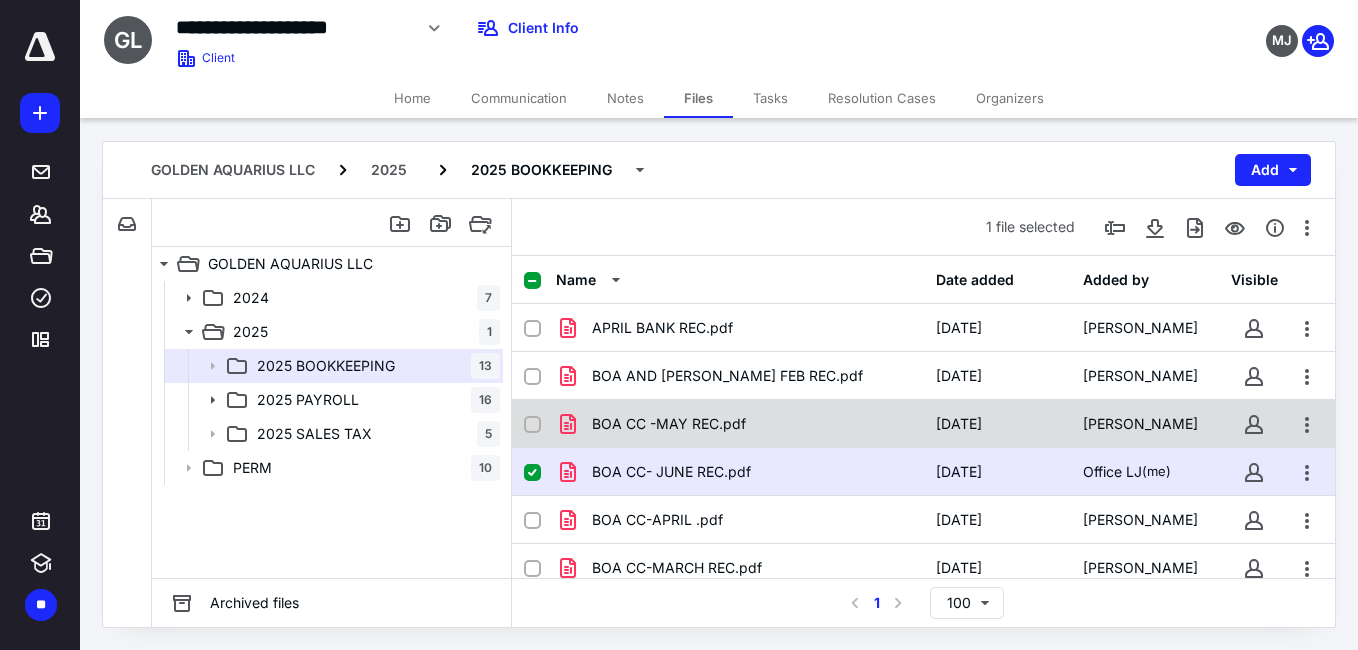 click on "BOA CC -MAY REC.pdf" at bounding box center [740, 424] 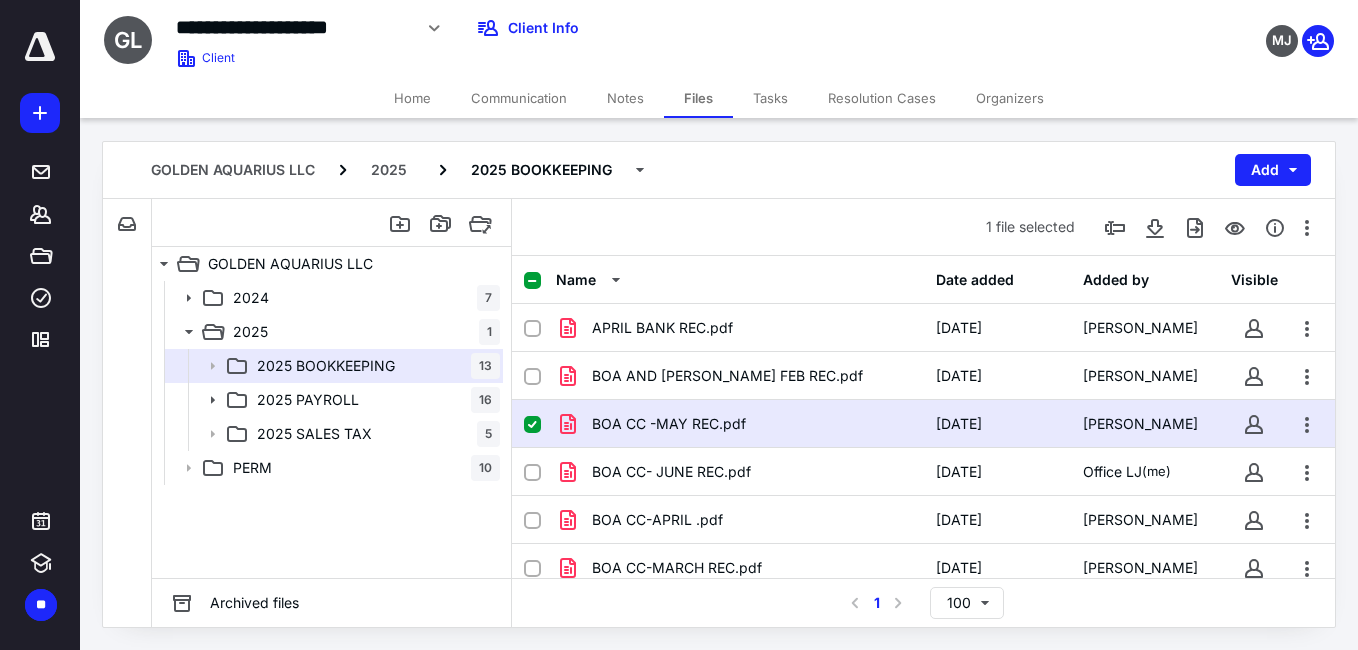 click on "BOA CC -MAY REC.pdf" at bounding box center (740, 424) 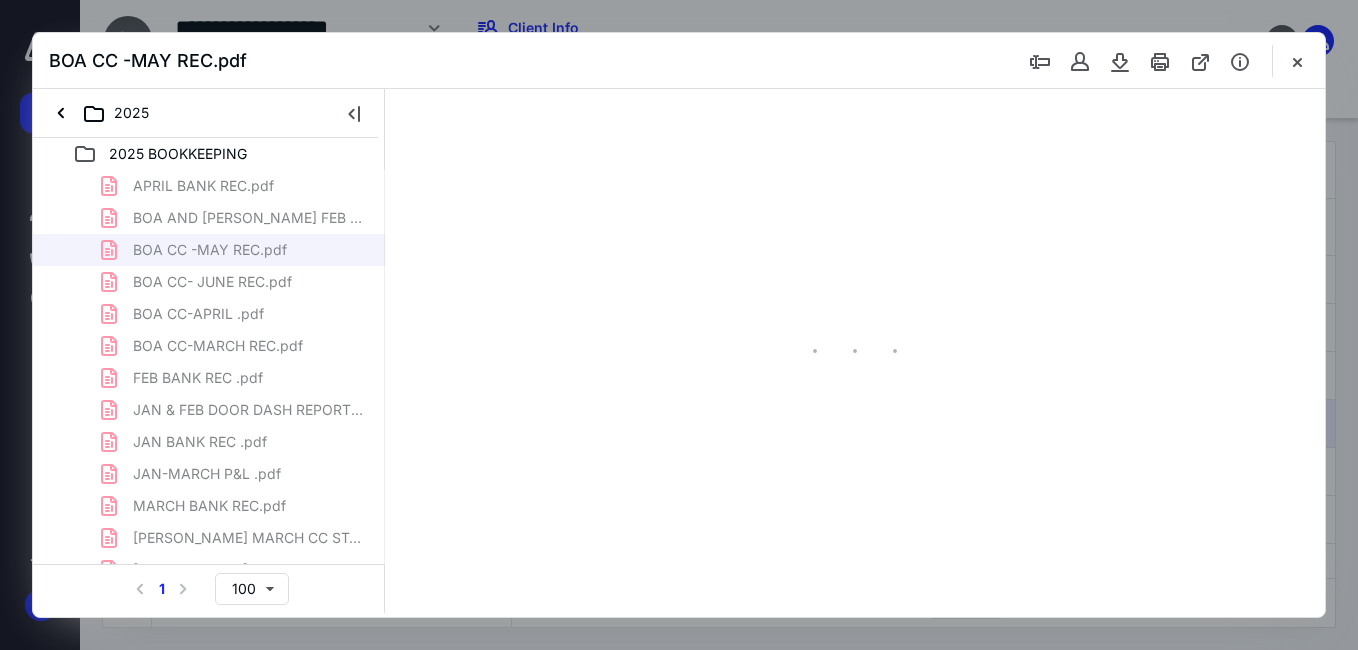 scroll, scrollTop: 0, scrollLeft: 0, axis: both 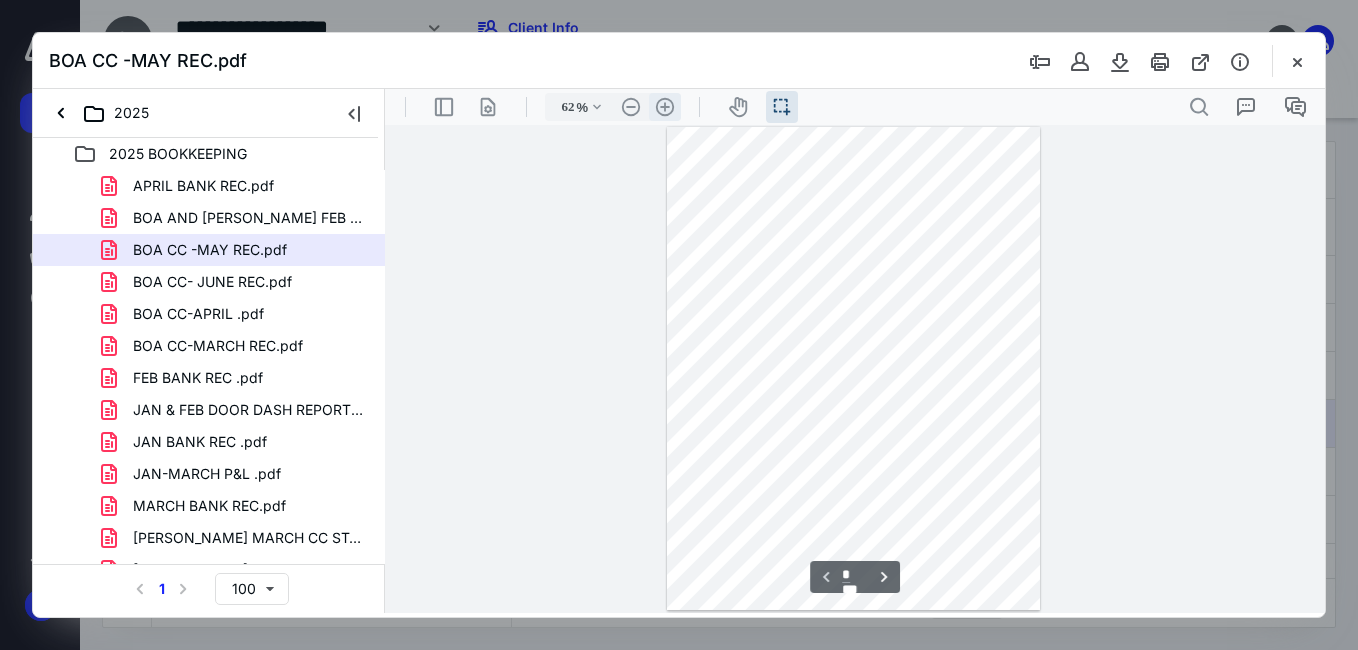 click on ".cls-1{fill:#abb0c4;} icon - header - zoom - in - line" at bounding box center (665, 107) 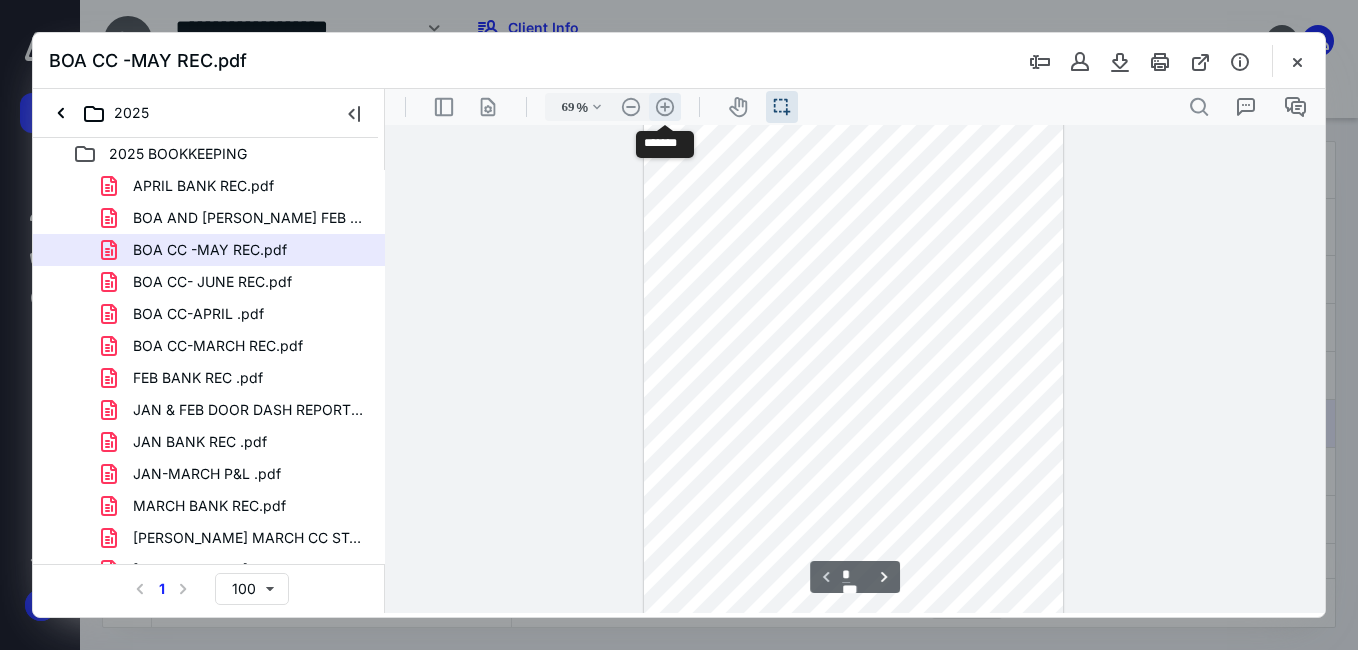 click on ".cls-1{fill:#abb0c4;} icon - header - zoom - in - line" at bounding box center (665, 107) 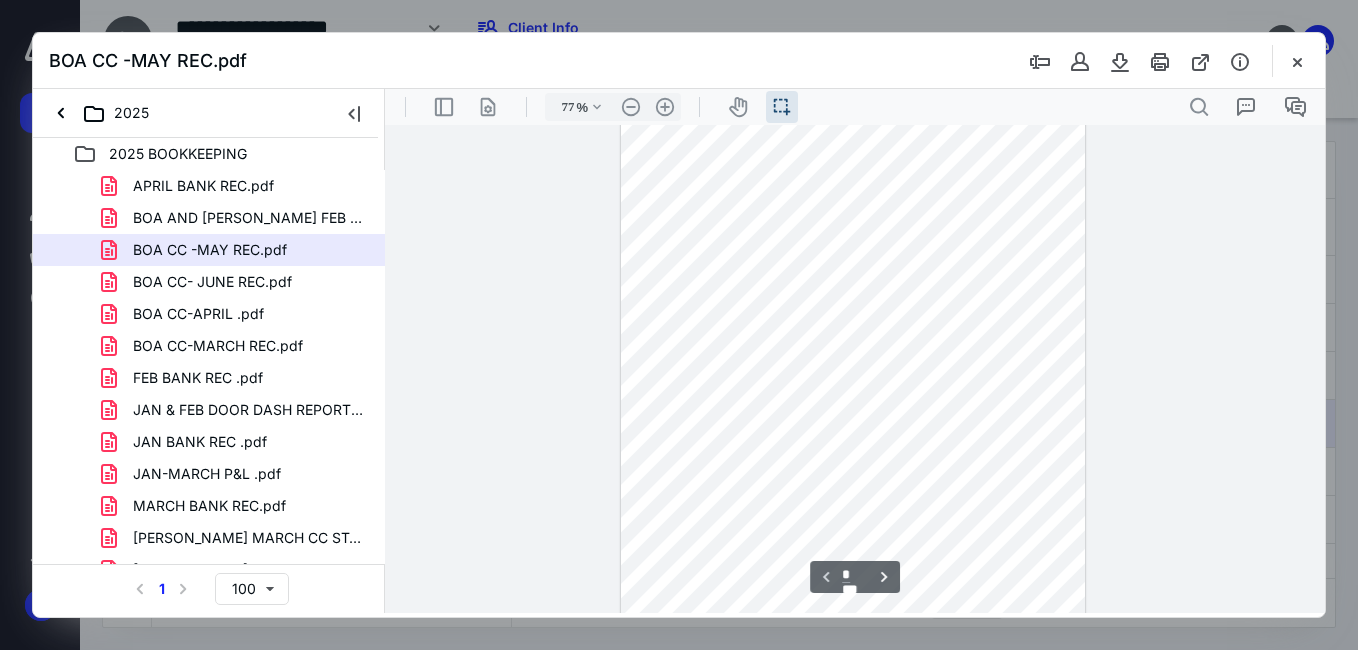 scroll, scrollTop: 0, scrollLeft: 0, axis: both 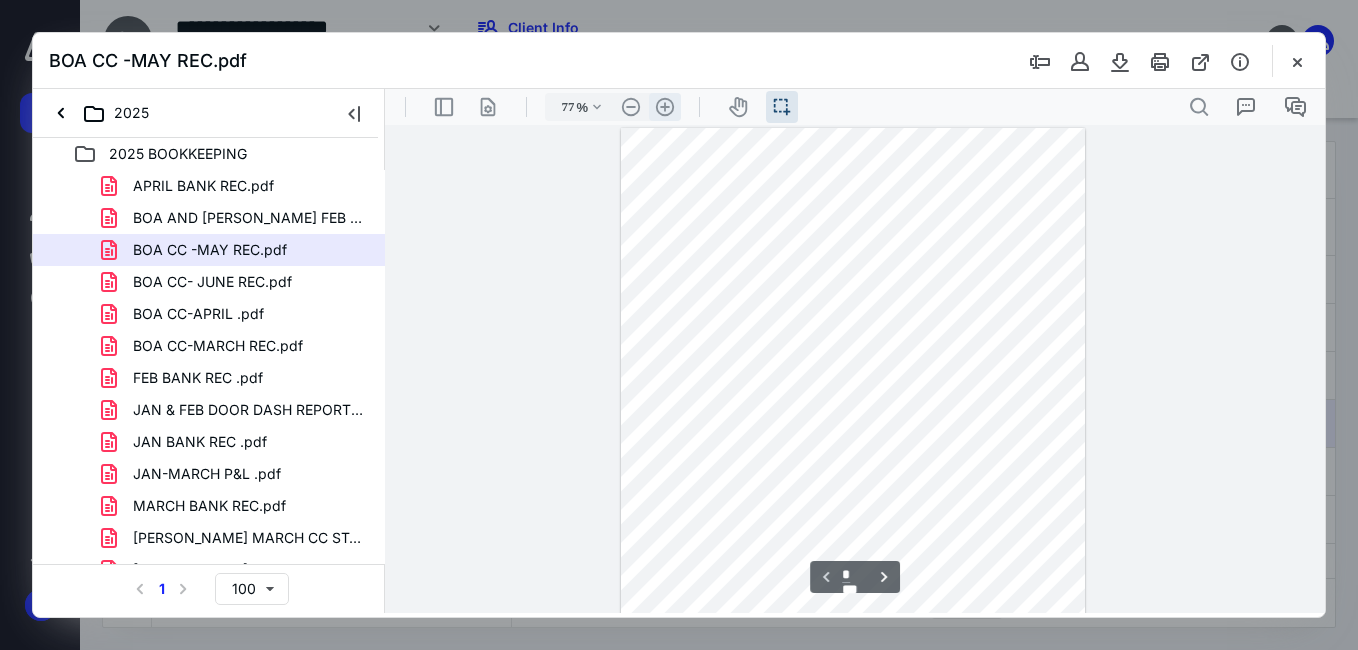 click on ".cls-1{fill:#abb0c4;} icon - header - zoom - in - line" at bounding box center [665, 107] 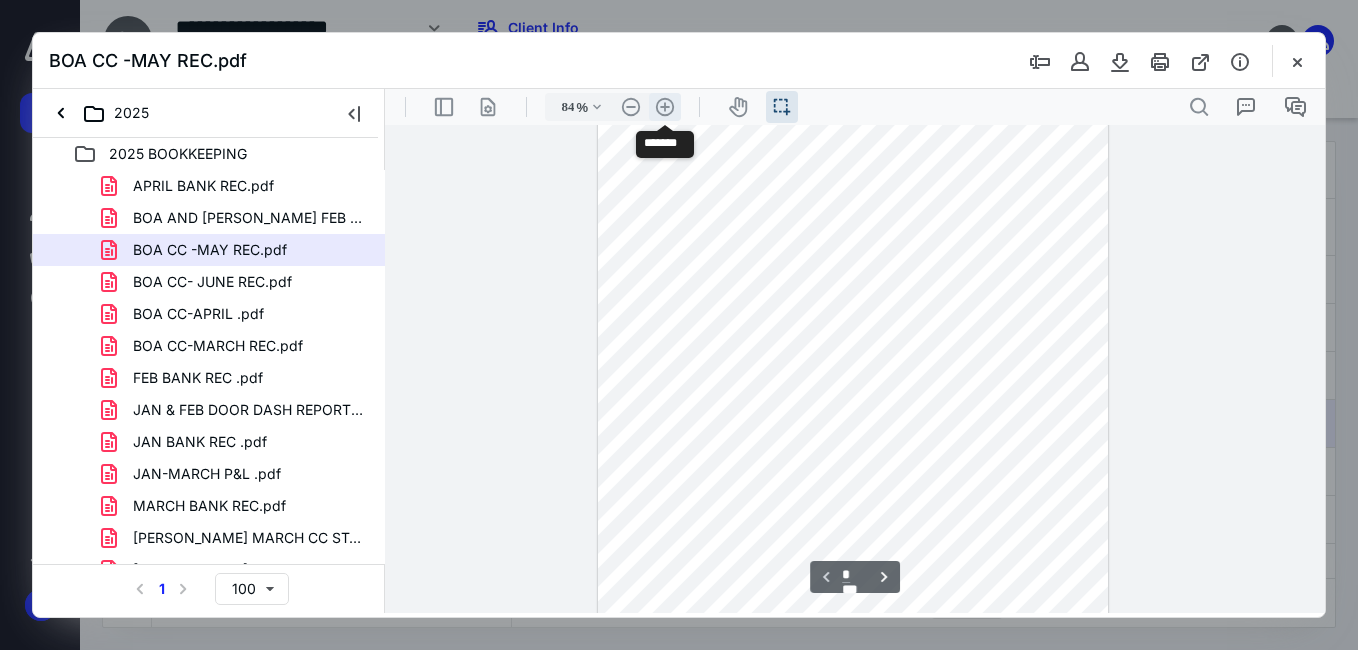 click on ".cls-1{fill:#abb0c4;} icon - header - zoom - in - line" at bounding box center [665, 107] 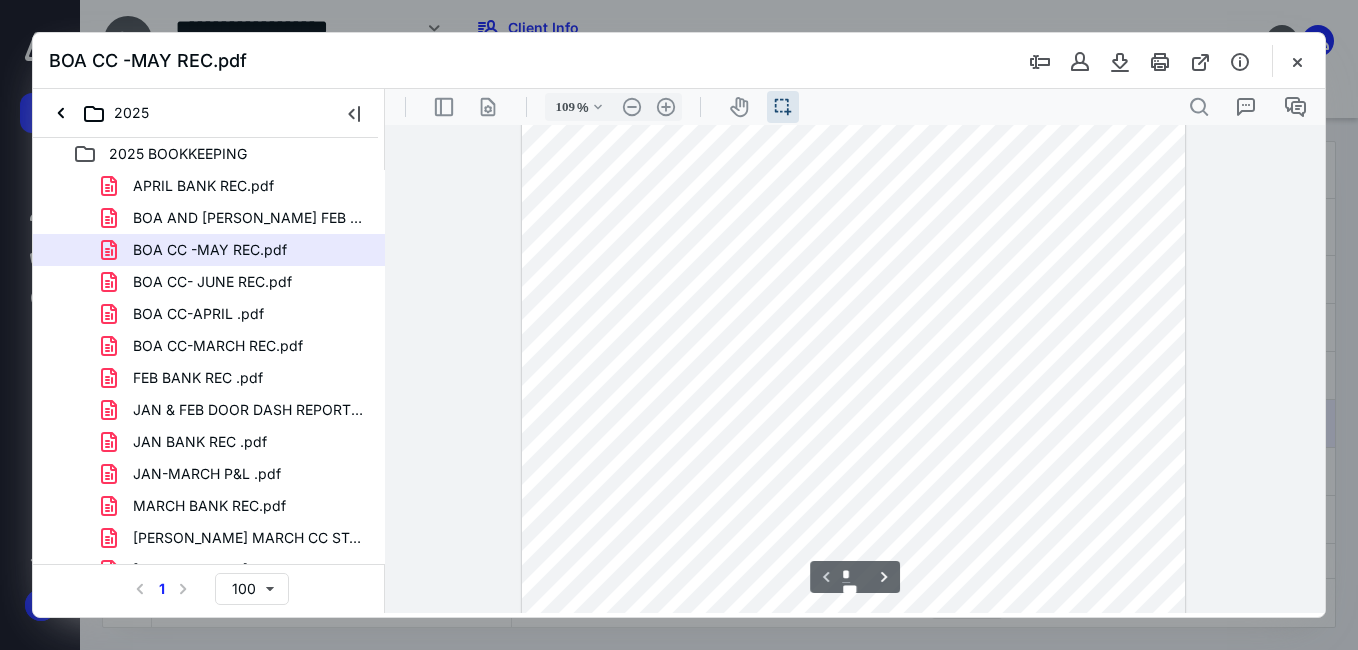 scroll, scrollTop: 0, scrollLeft: 0, axis: both 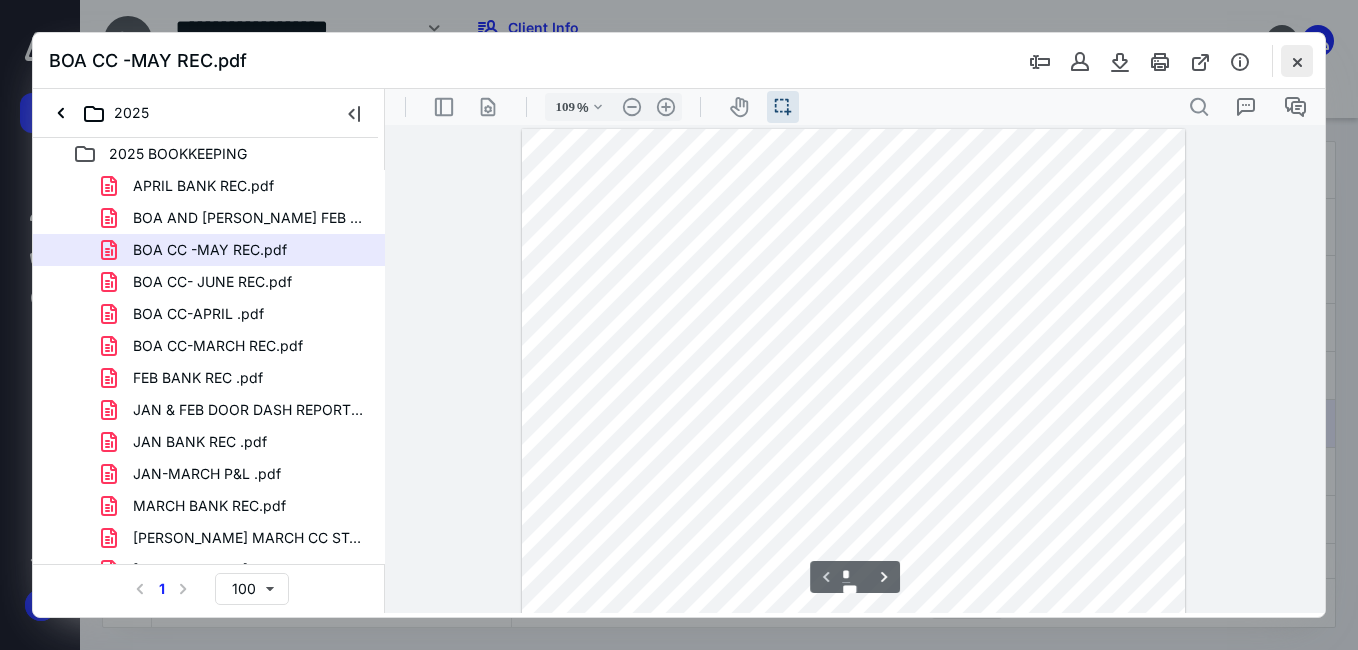 click at bounding box center (1297, 61) 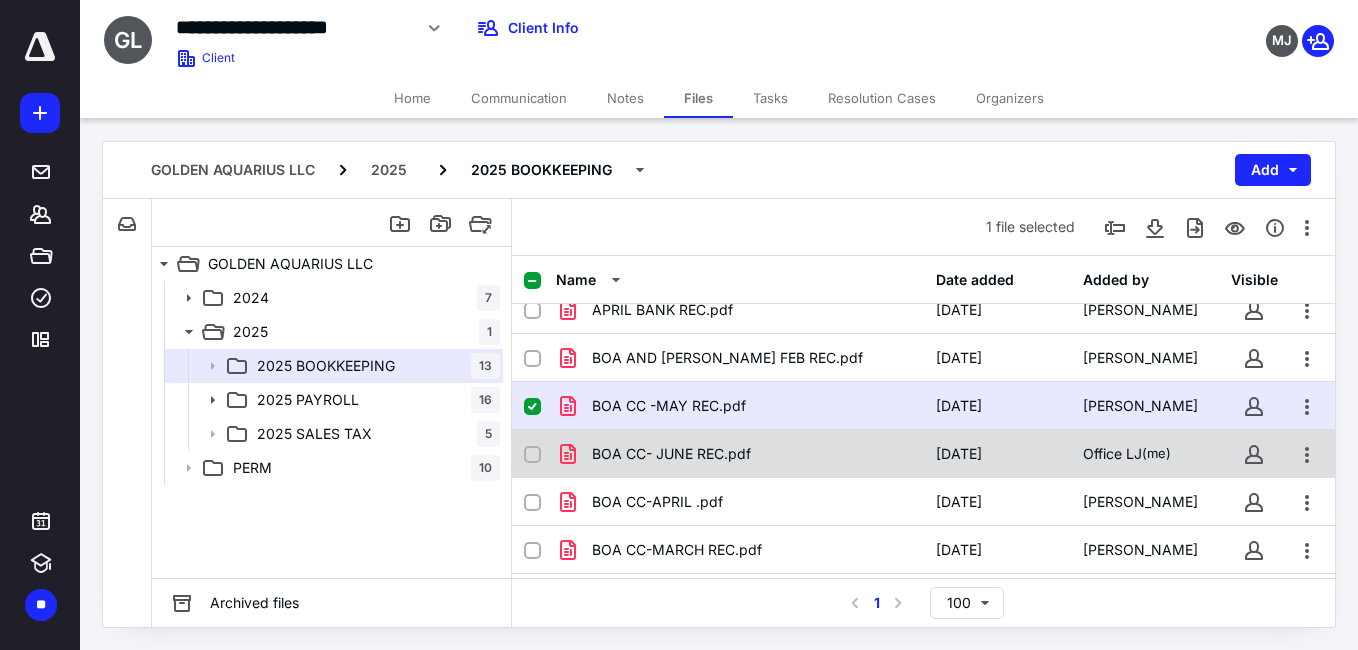 scroll, scrollTop: 0, scrollLeft: 0, axis: both 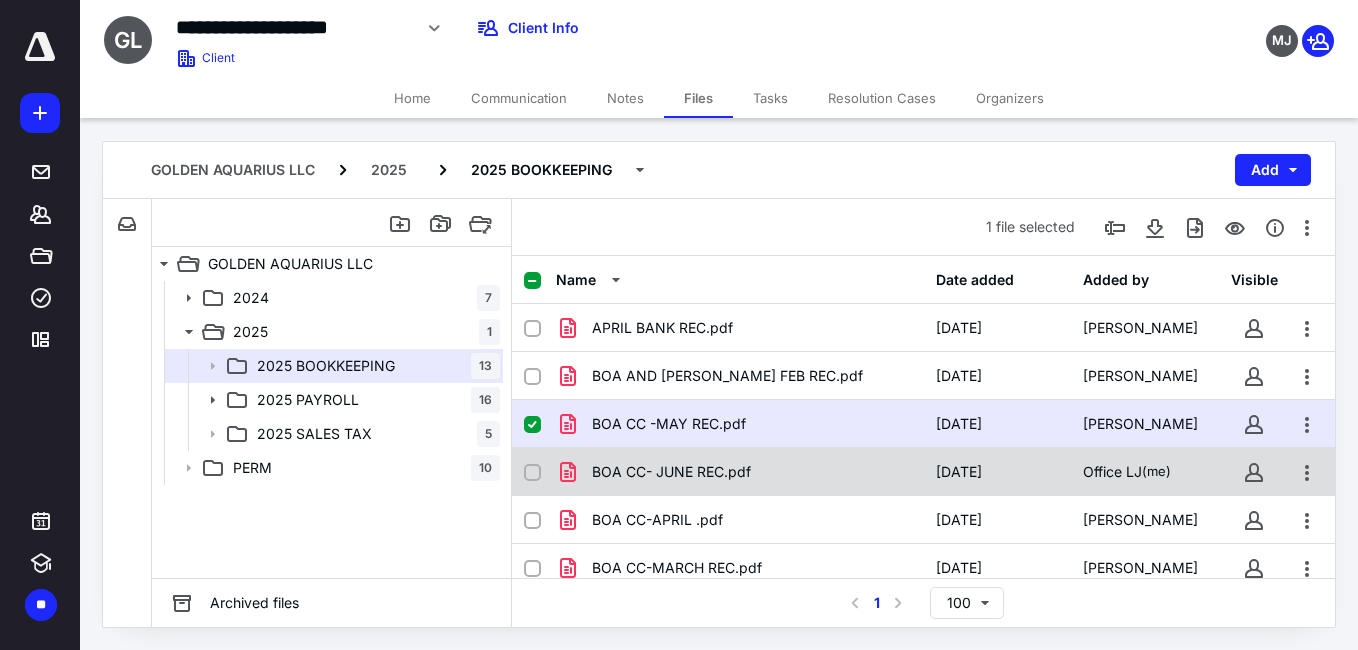 click on "BOA CC- JUNE REC.pdf" at bounding box center (671, 472) 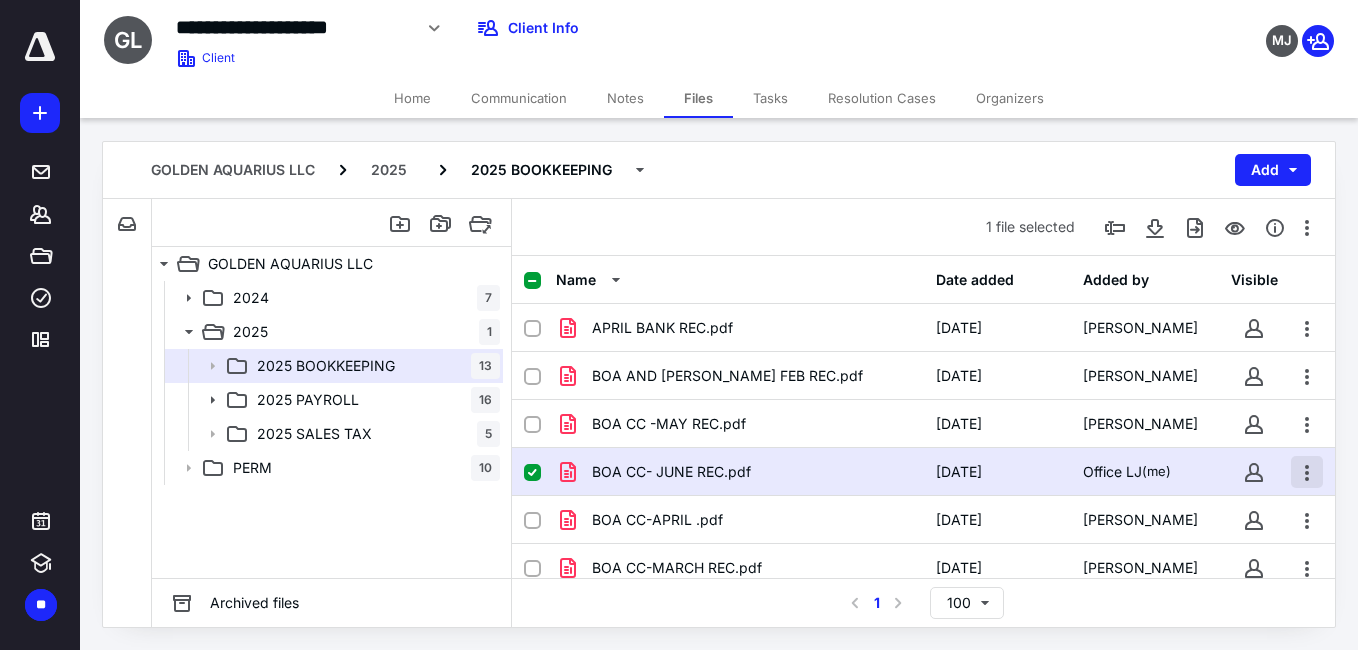 click at bounding box center (1307, 472) 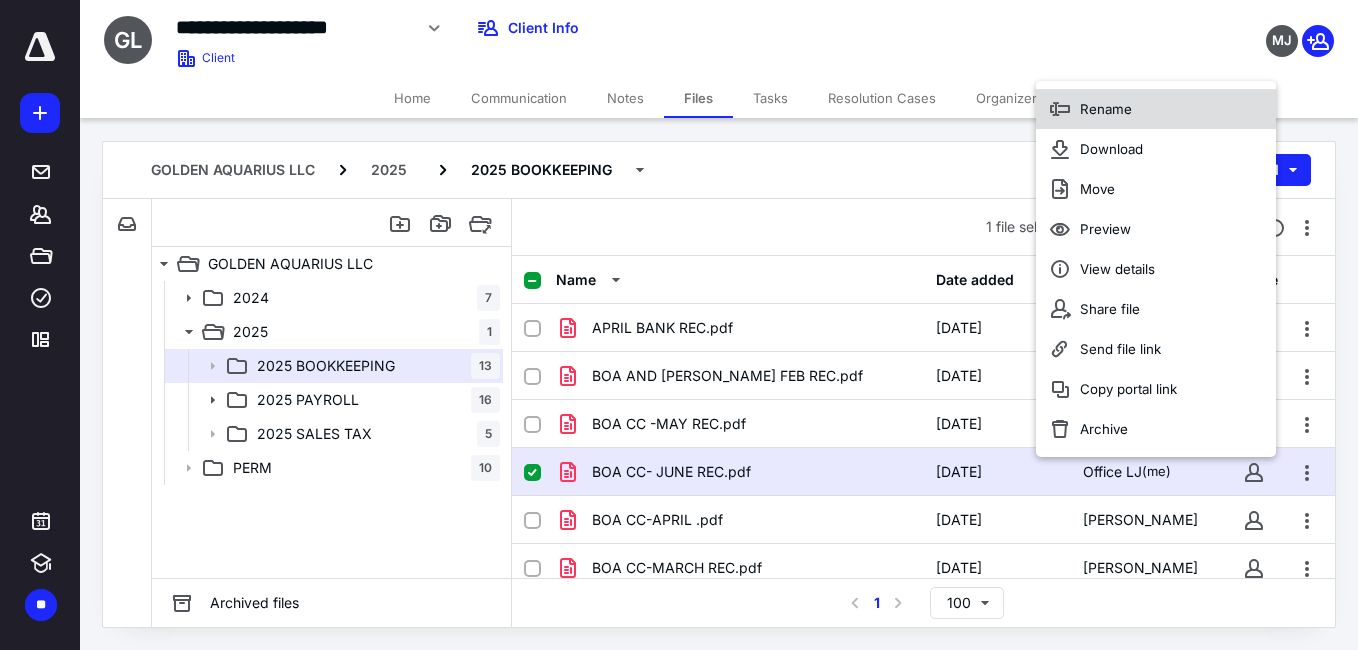 click on "Rename" at bounding box center [1106, 109] 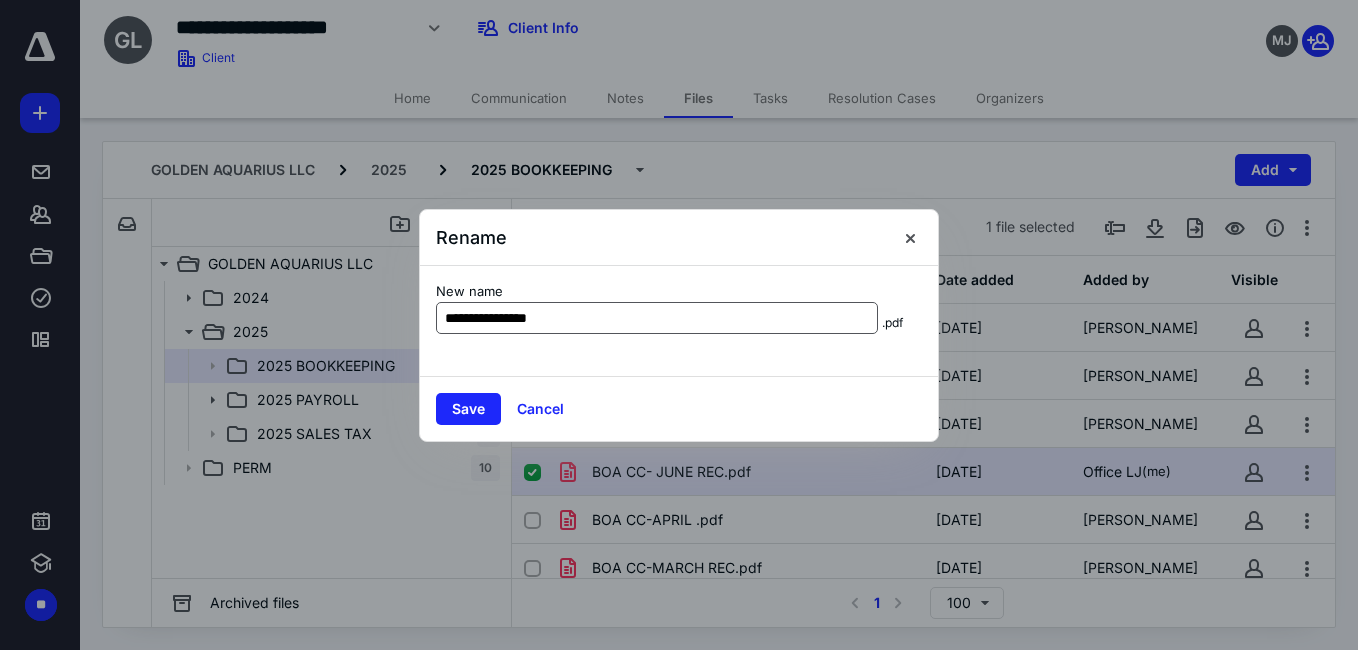 click on "**********" at bounding box center (657, 318) 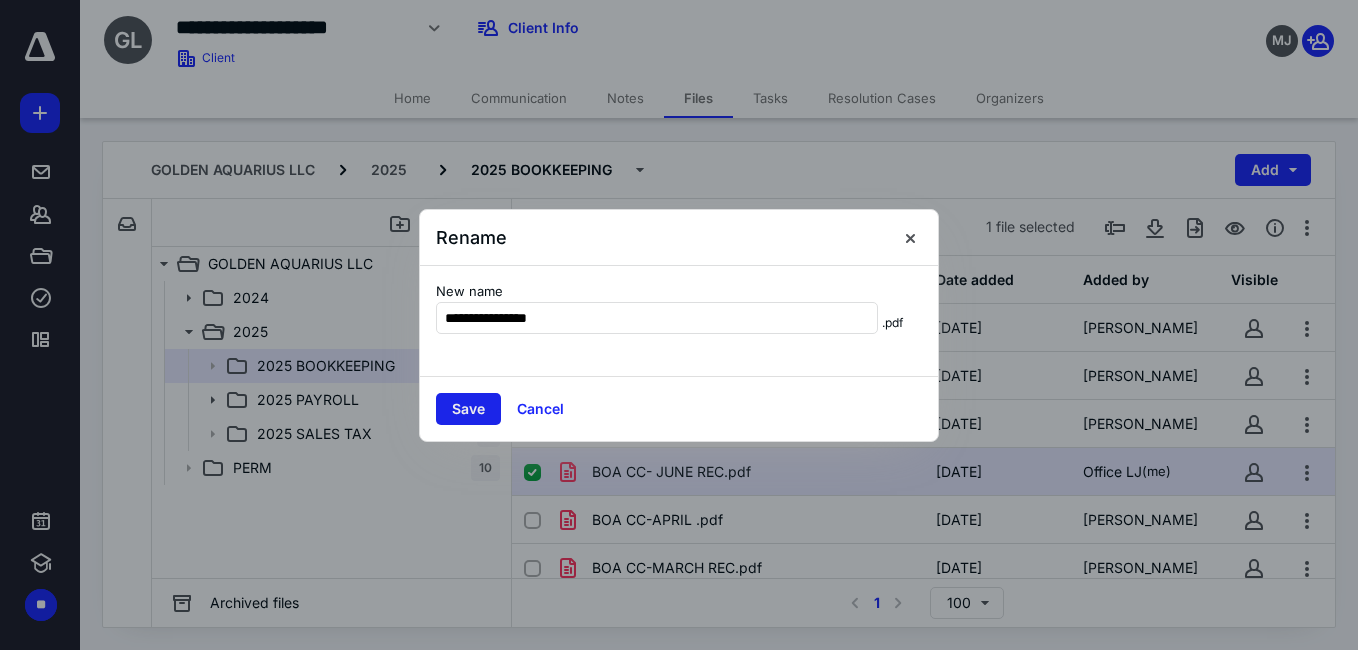 type on "**********" 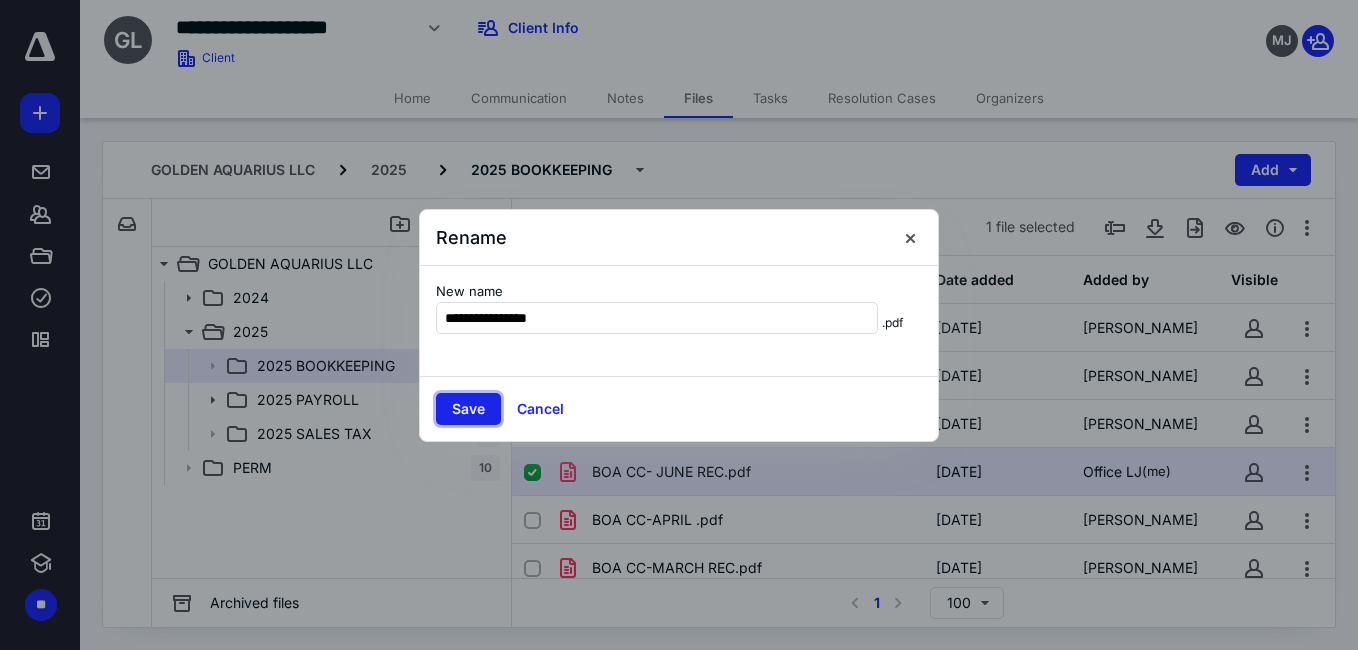 click on "Save" at bounding box center (468, 409) 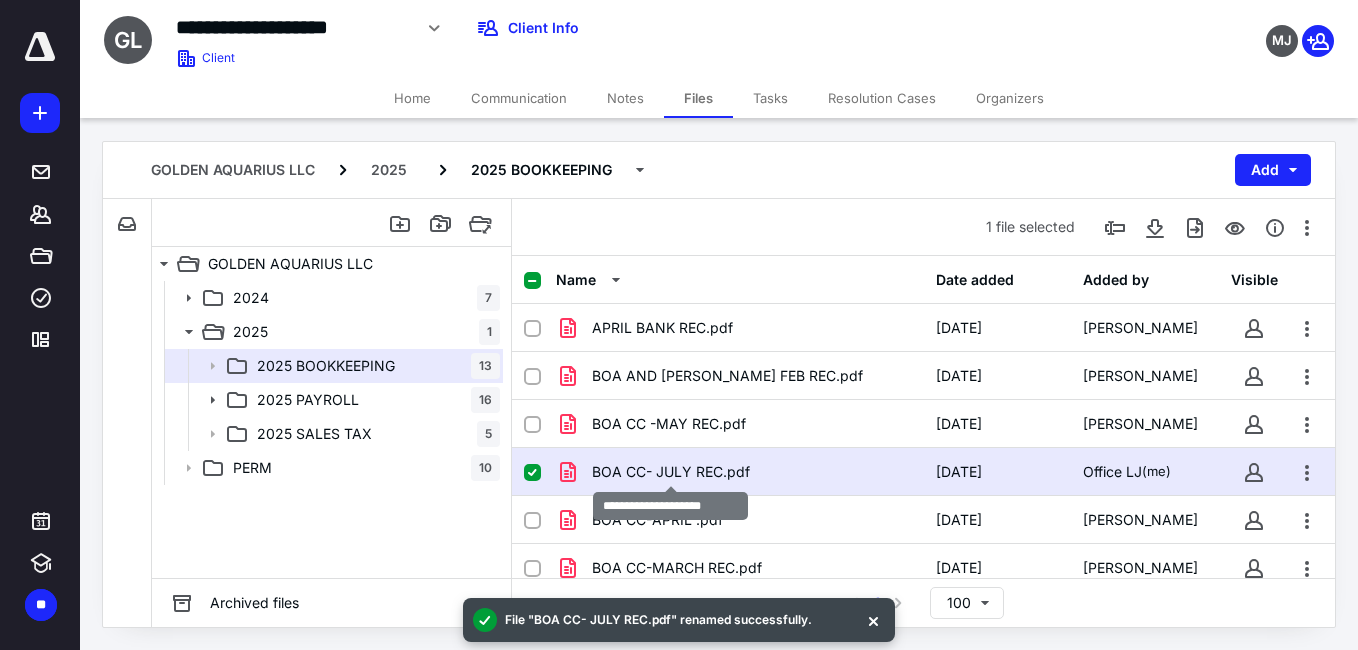 click on "BOA CC- JULY REC.pdf" at bounding box center [671, 472] 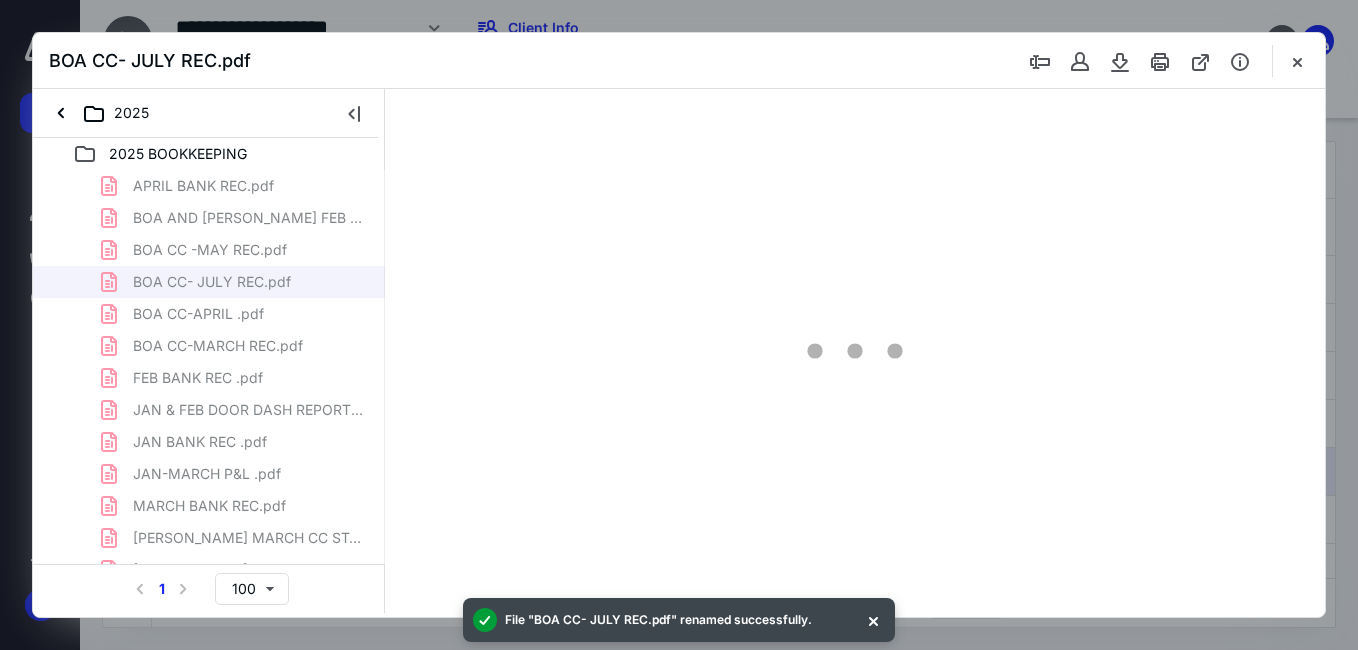 scroll, scrollTop: 0, scrollLeft: 0, axis: both 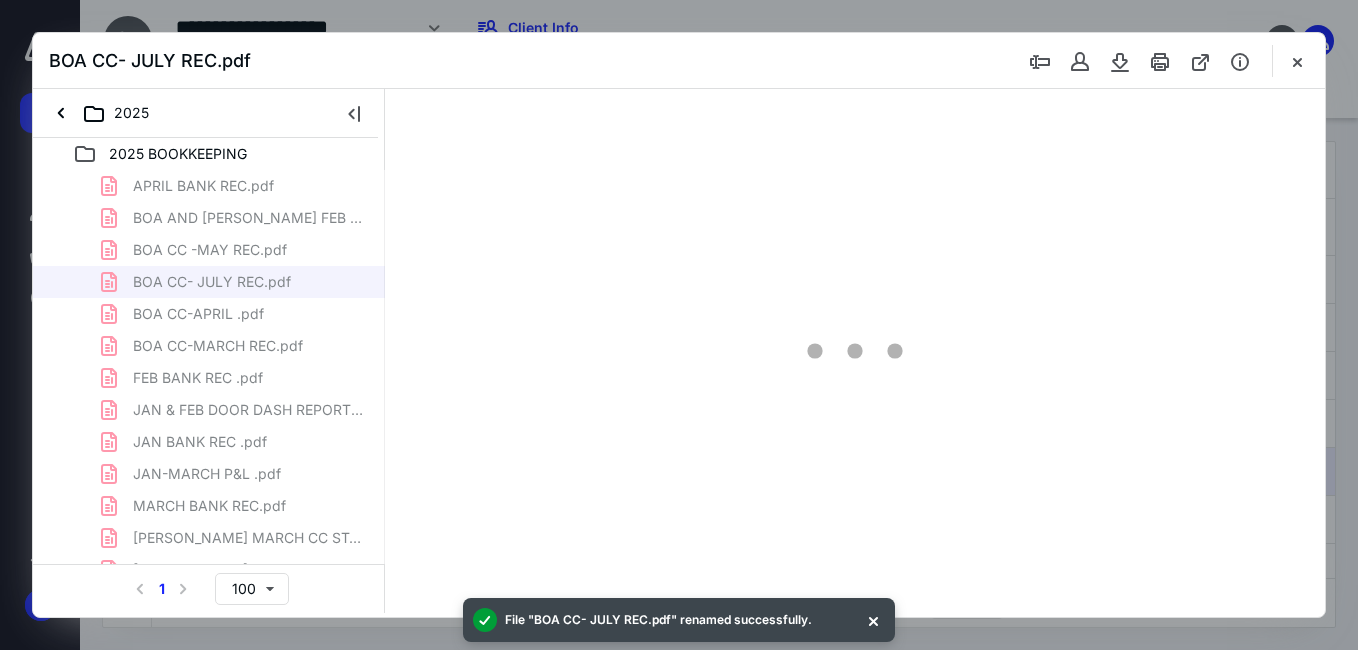 type on "62" 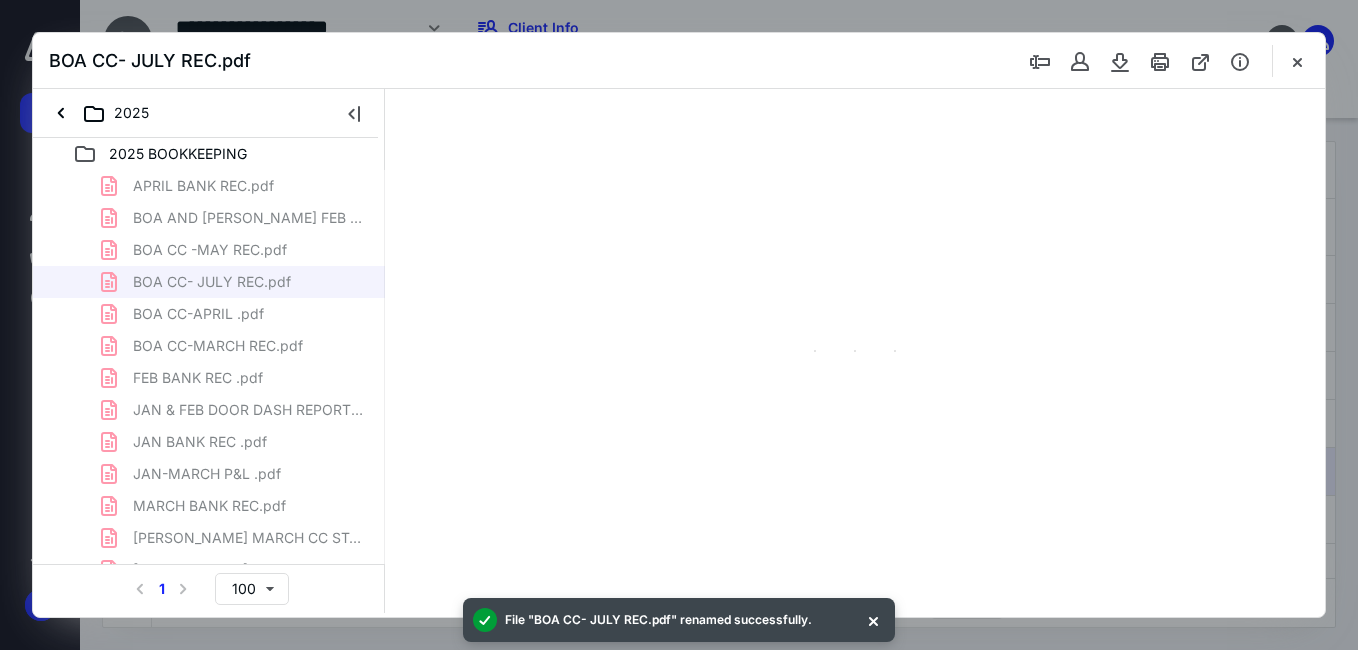 scroll, scrollTop: 38, scrollLeft: 0, axis: vertical 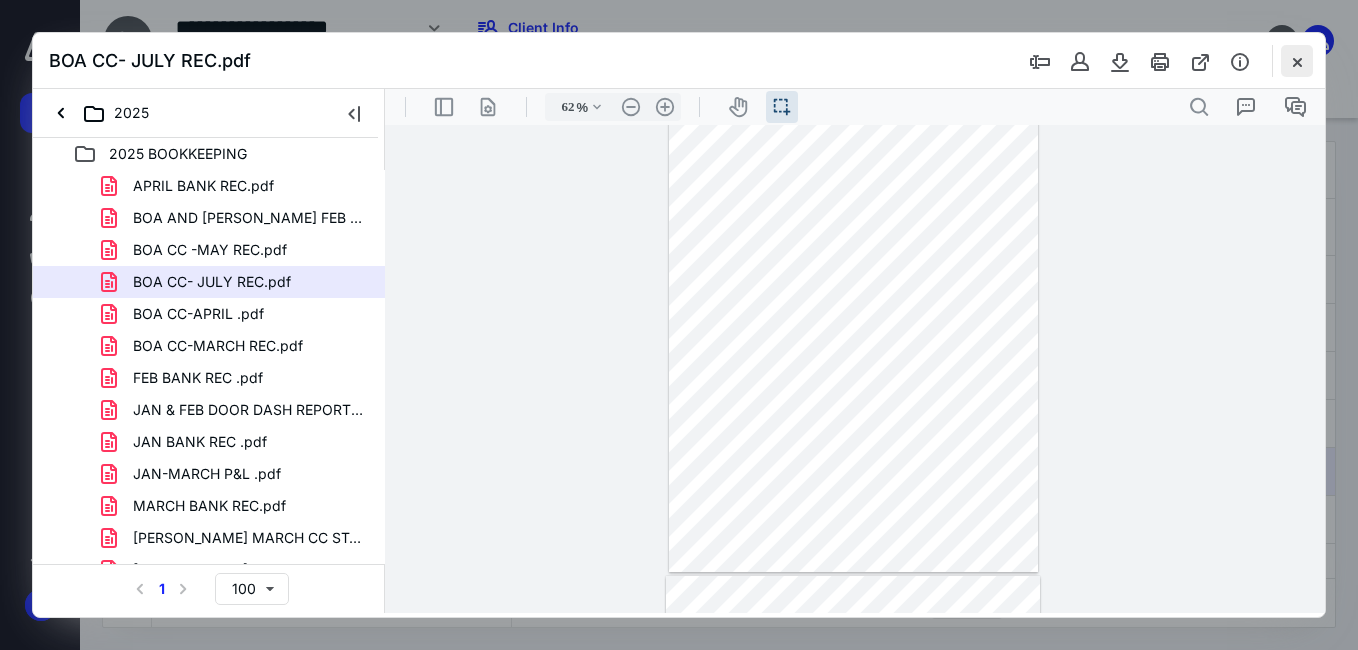 click at bounding box center [1297, 61] 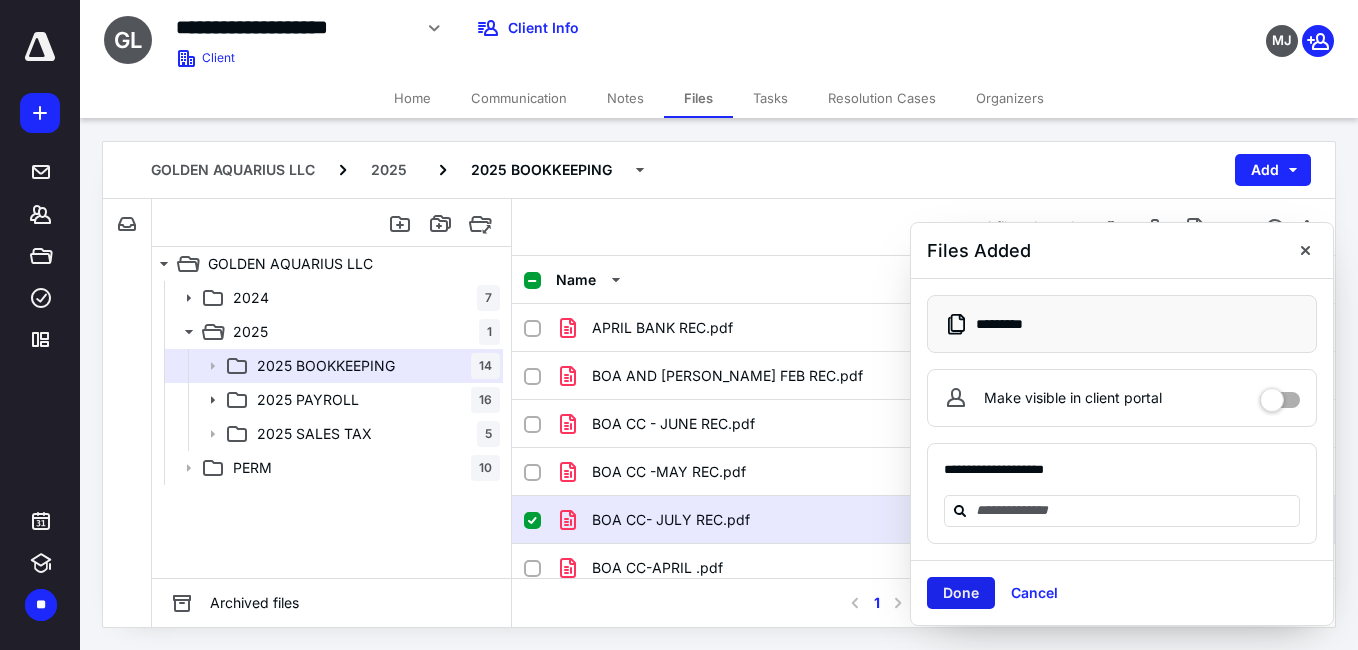 click on "Done" at bounding box center (961, 593) 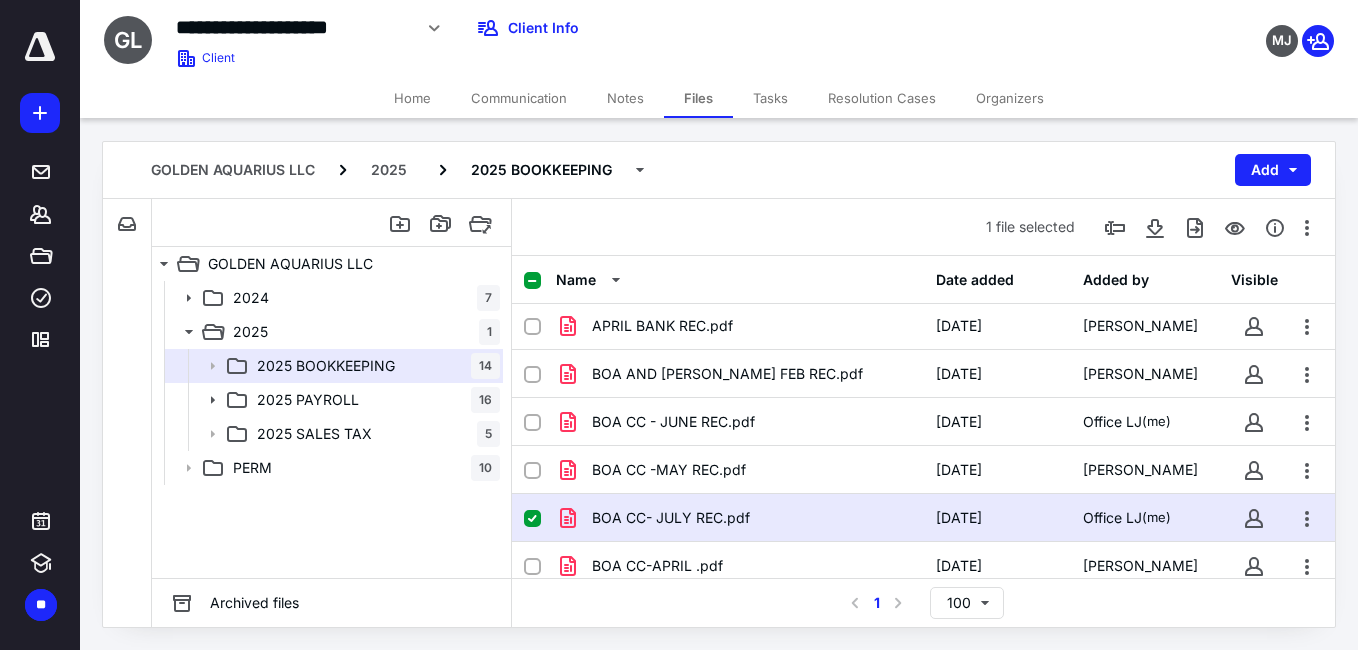 scroll, scrollTop: 0, scrollLeft: 0, axis: both 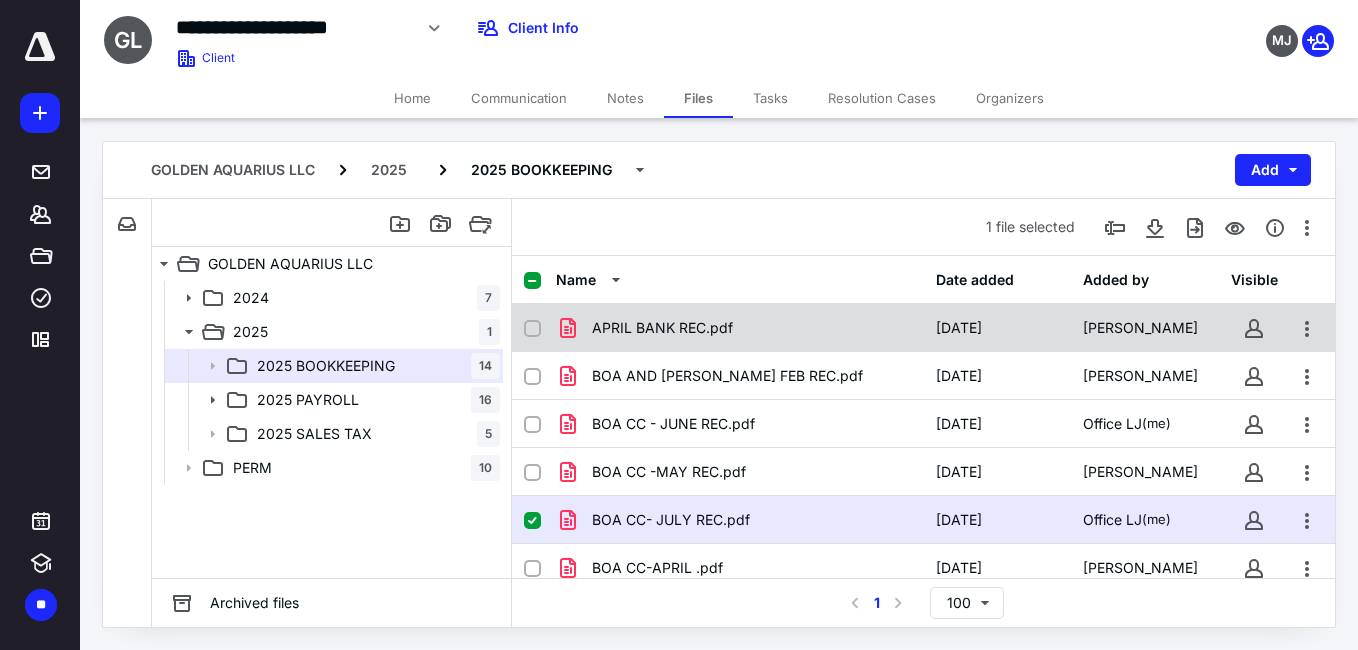 click on "APRIL BANK REC.pdf" at bounding box center [740, 328] 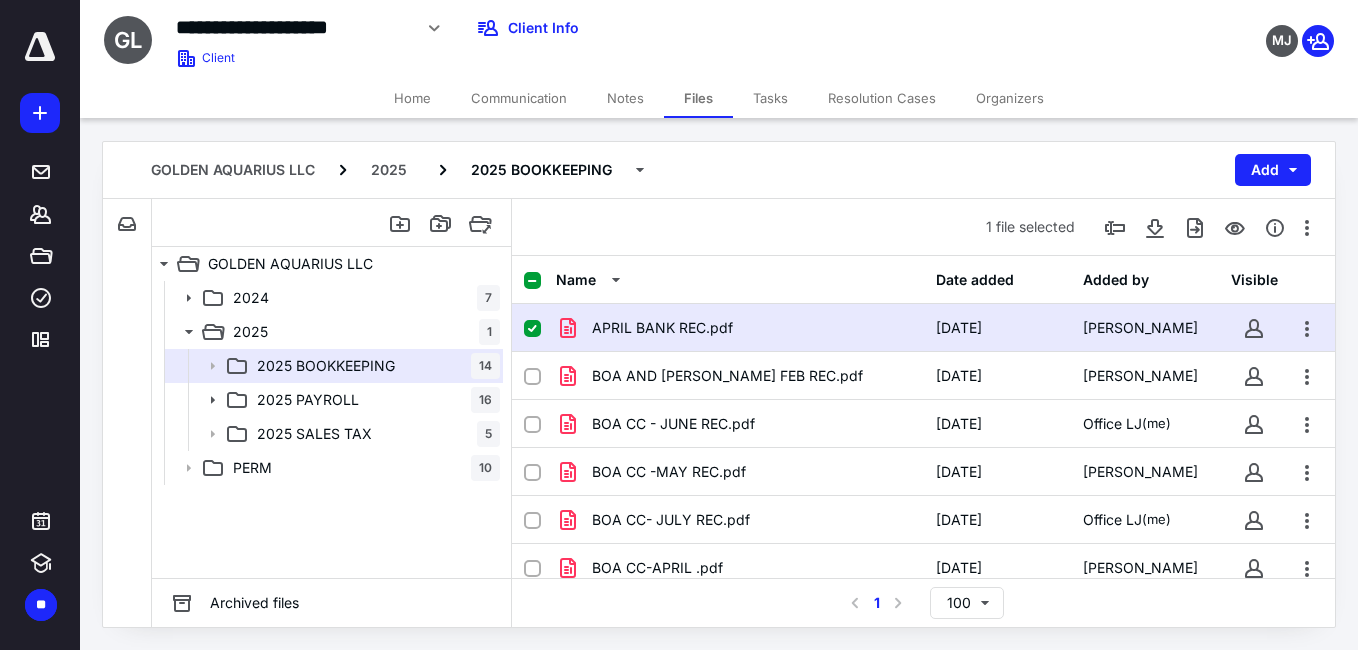 click on "APRIL BANK REC.pdf" at bounding box center (740, 328) 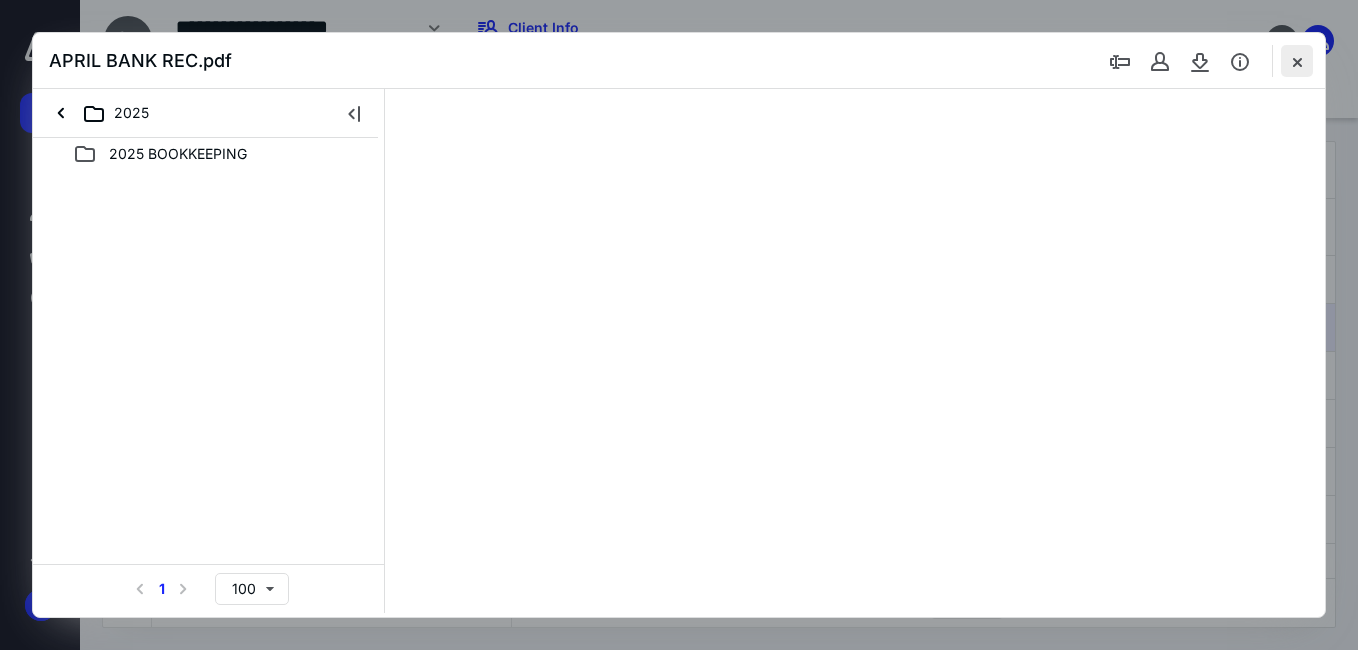 click at bounding box center (1297, 61) 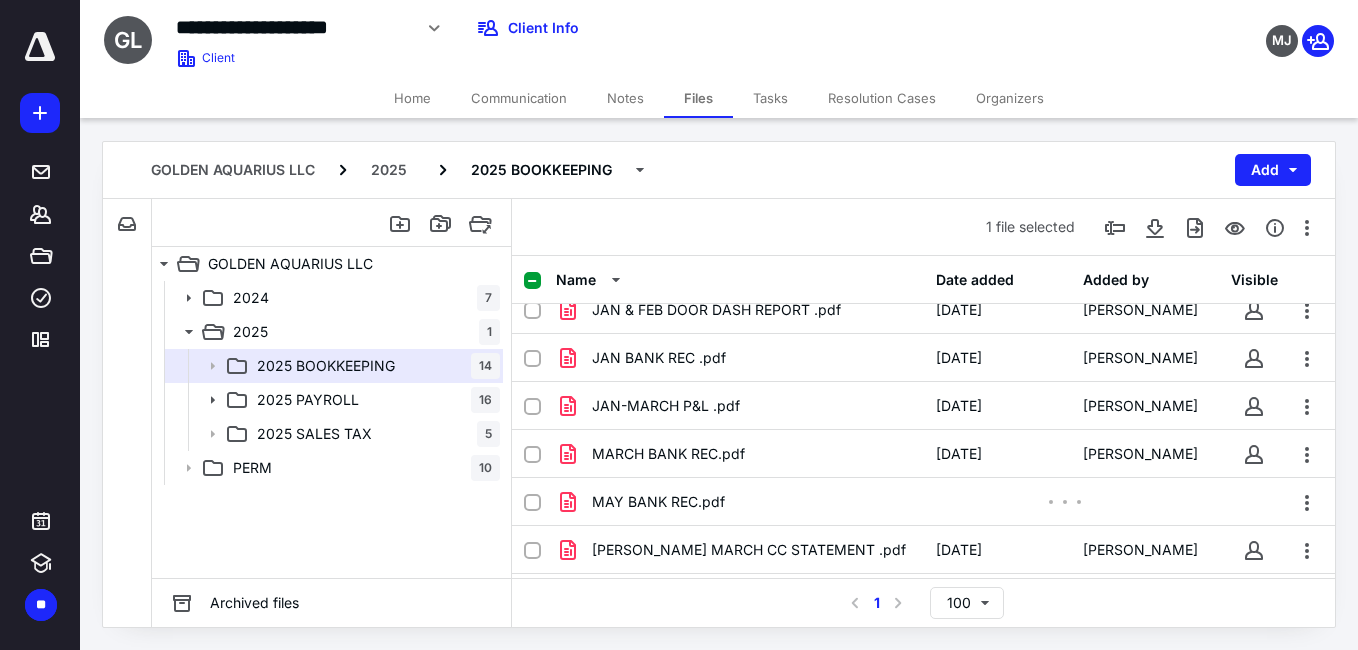 scroll, scrollTop: 446, scrollLeft: 0, axis: vertical 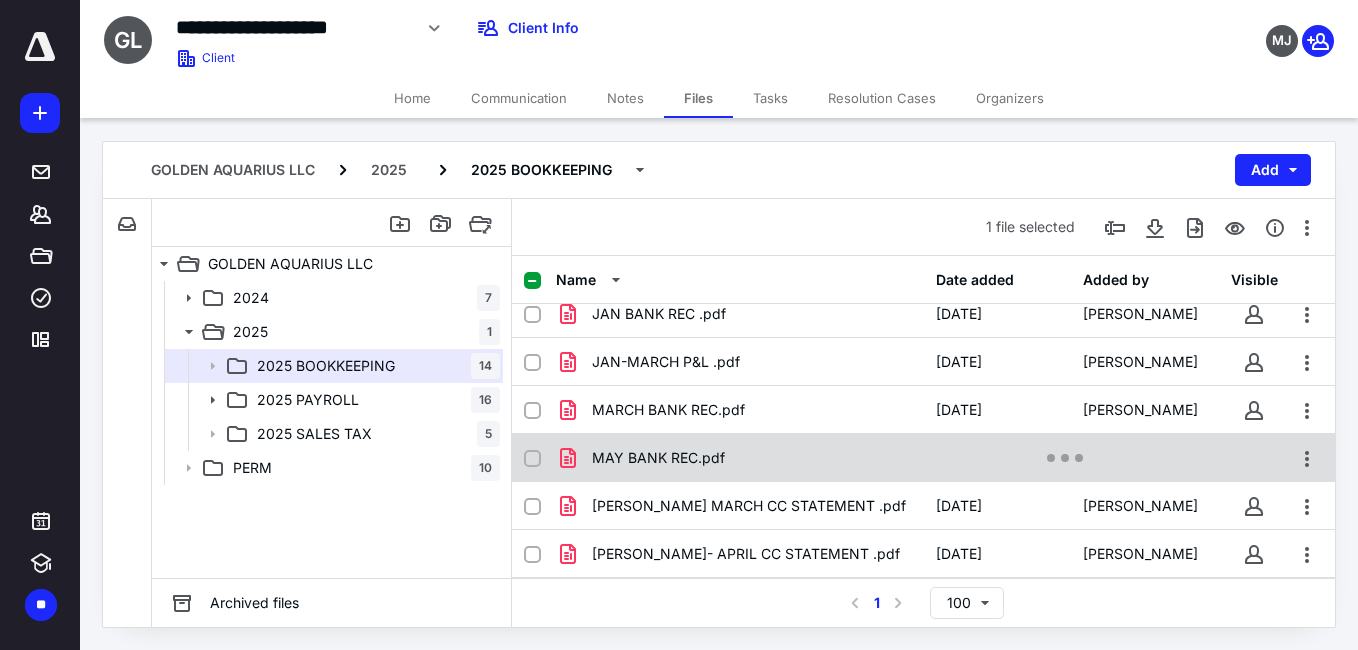 click at bounding box center (1065, 458) 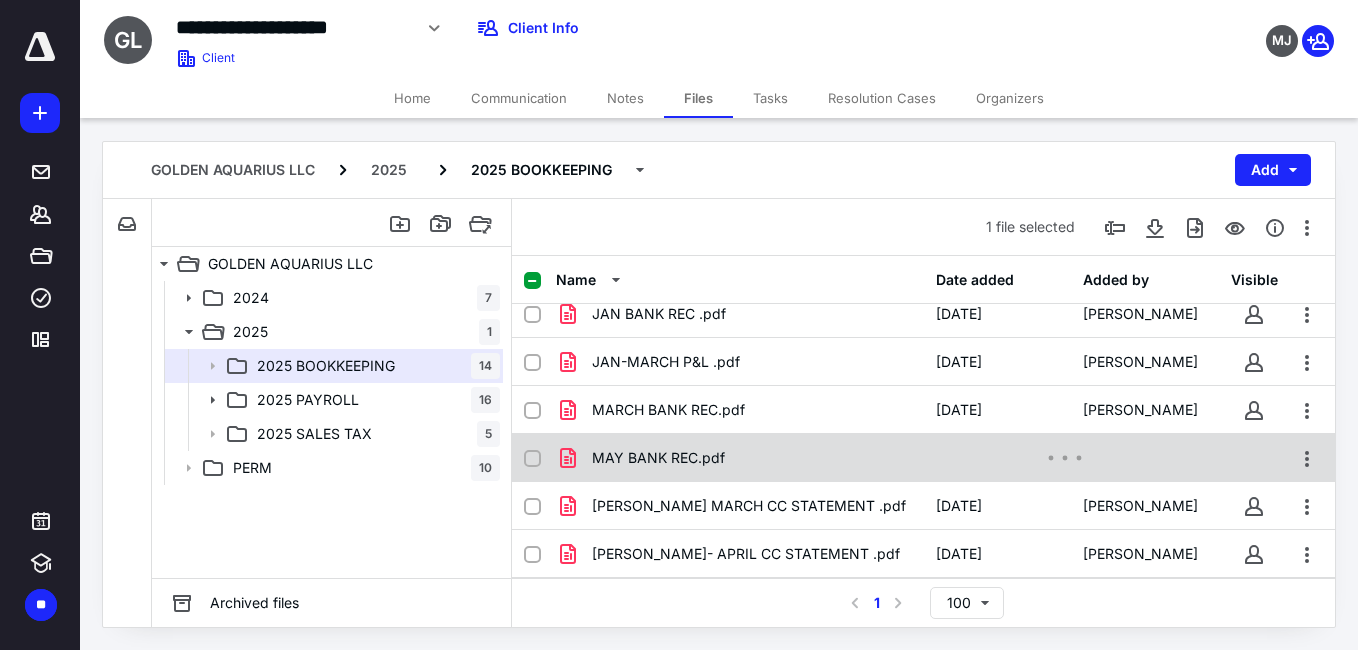 checkbox on "false" 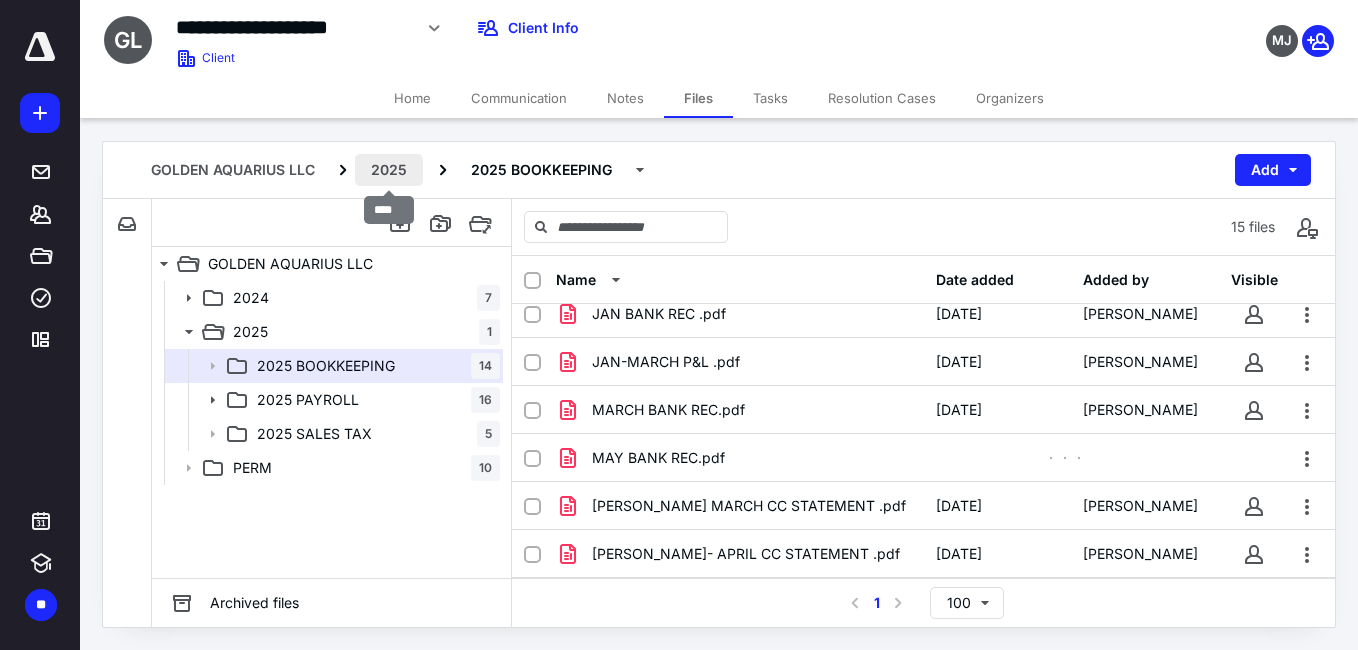 click on "2025" at bounding box center [389, 170] 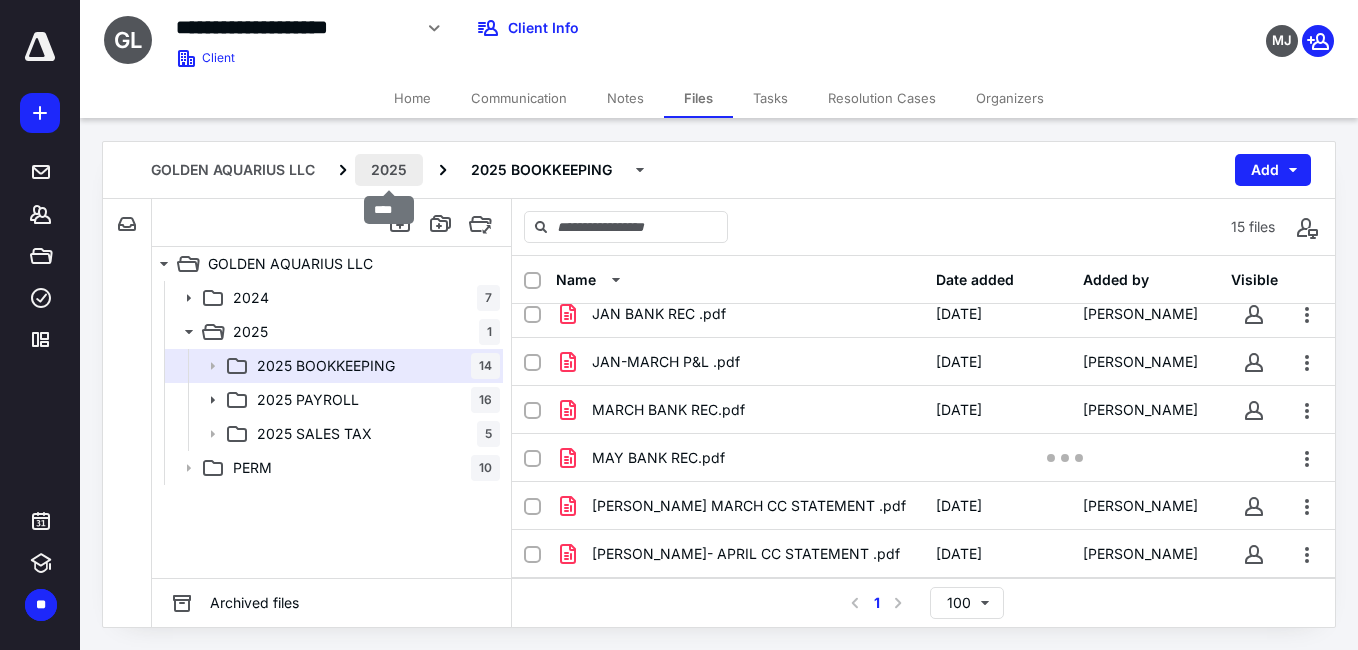 scroll, scrollTop: 0, scrollLeft: 0, axis: both 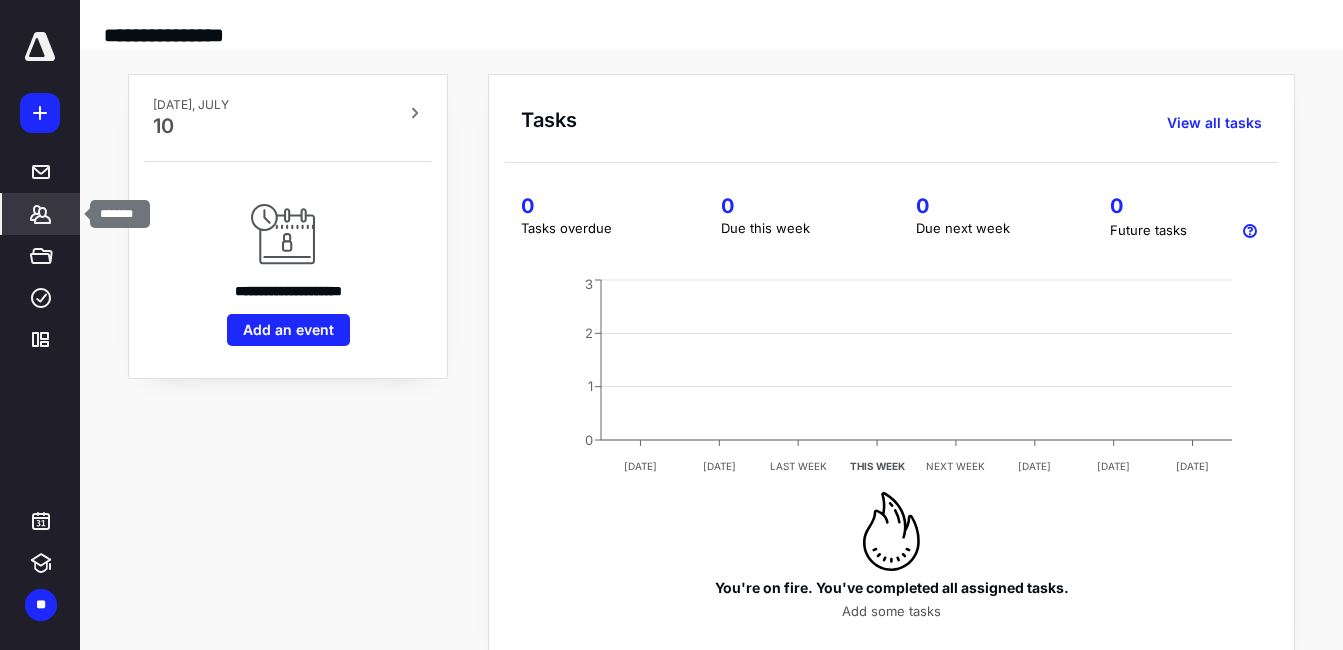 click on "*******" at bounding box center (41, 214) 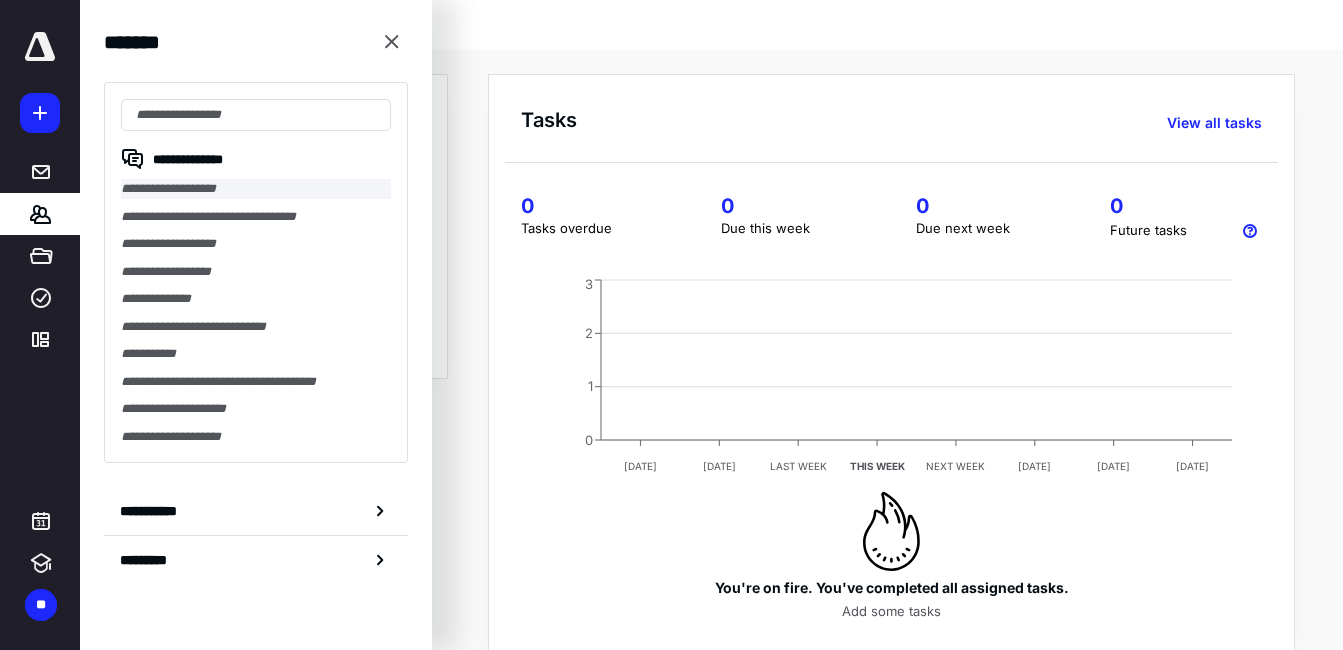 click on "**********" at bounding box center [256, 189] 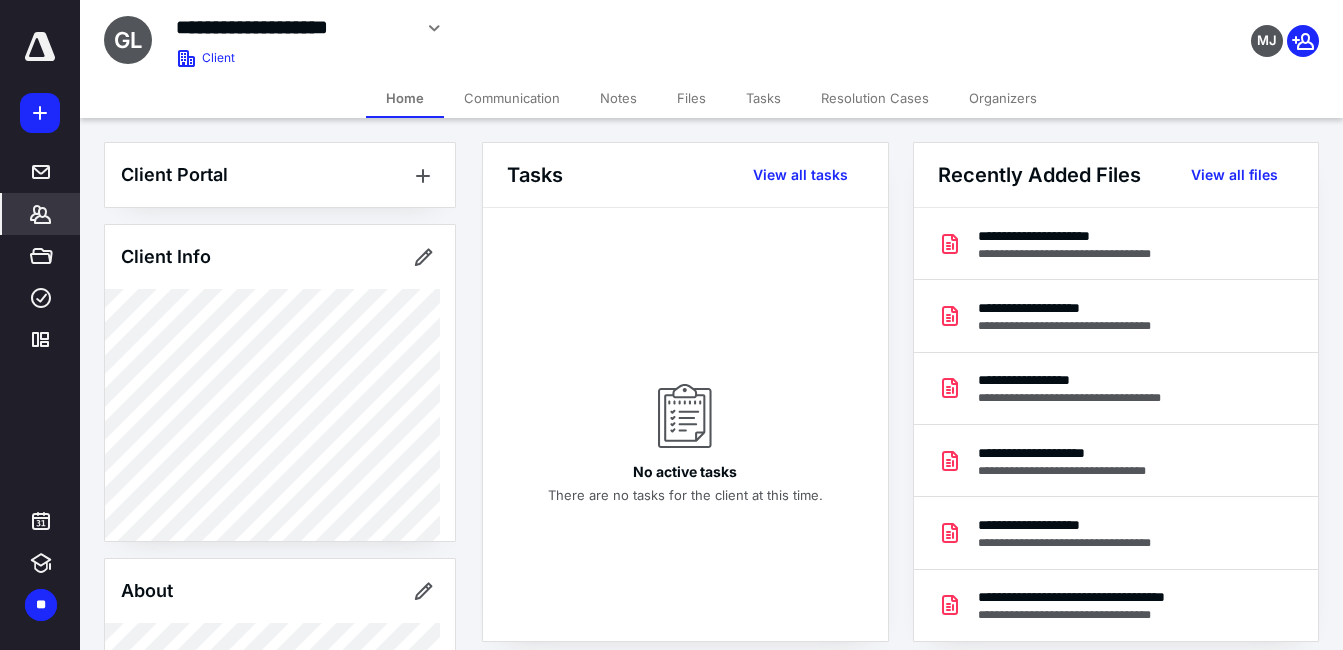 click on "Files" at bounding box center [691, 98] 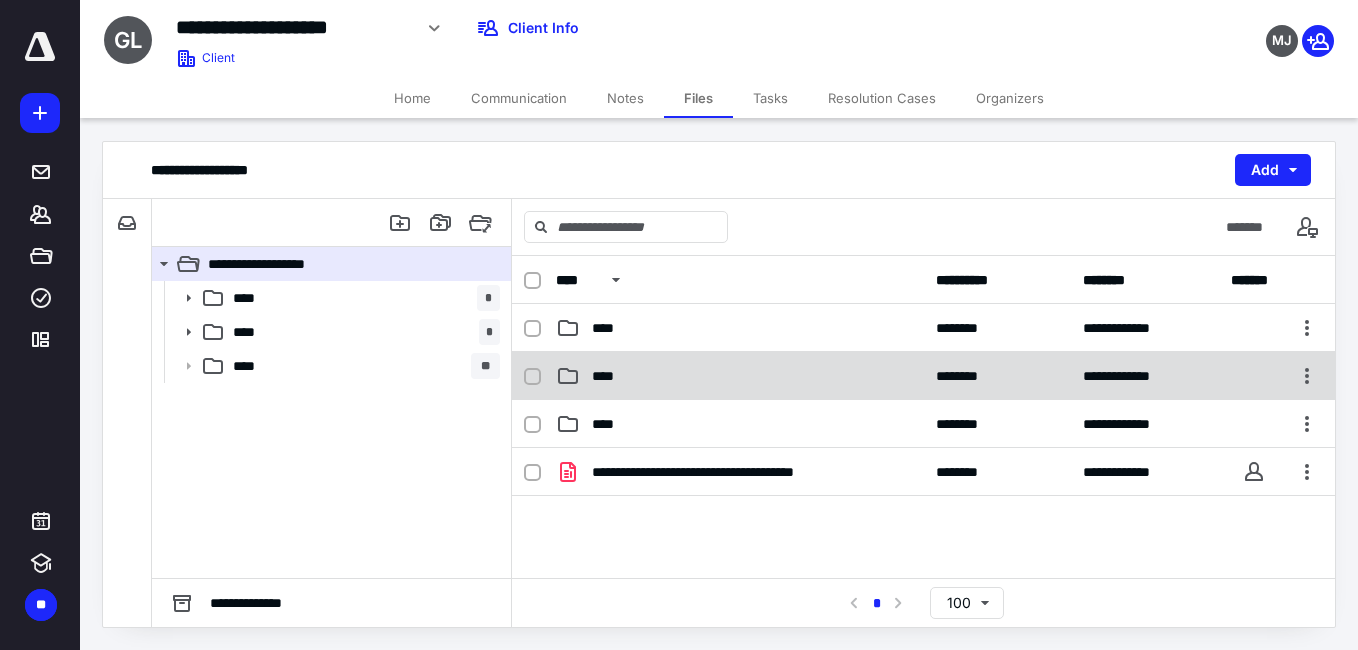 click on "****" at bounding box center (740, 376) 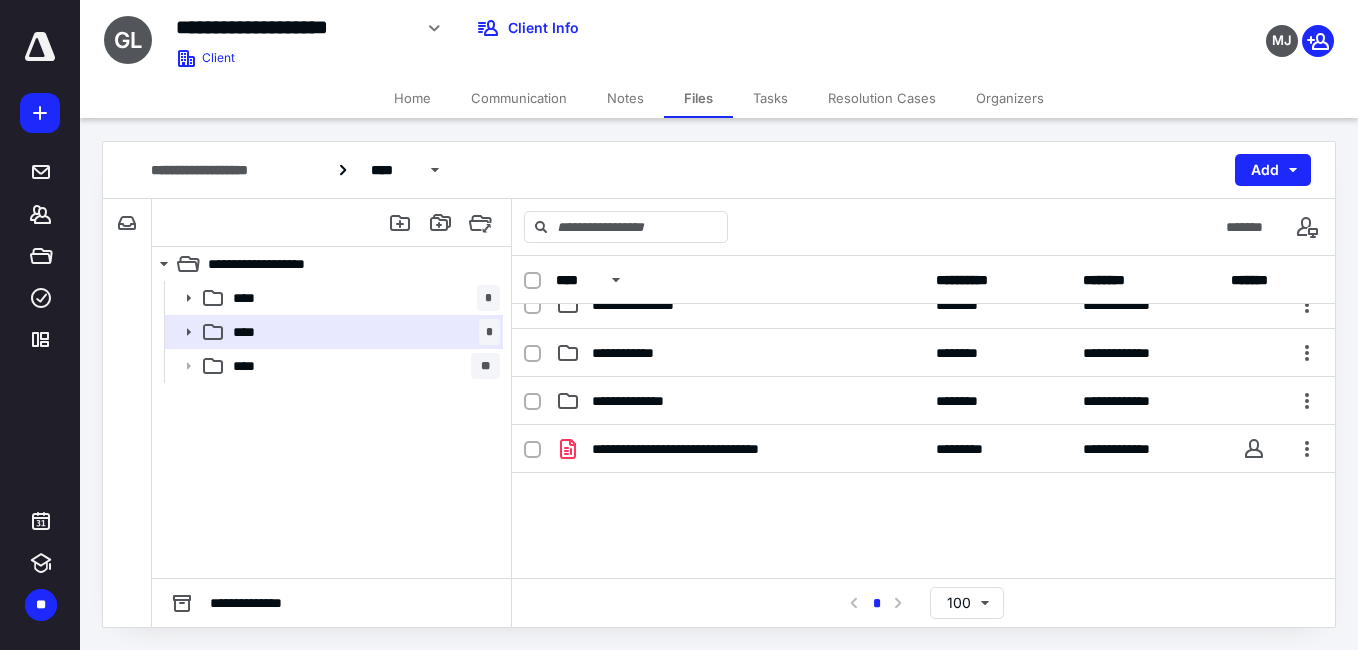 scroll, scrollTop: 0, scrollLeft: 0, axis: both 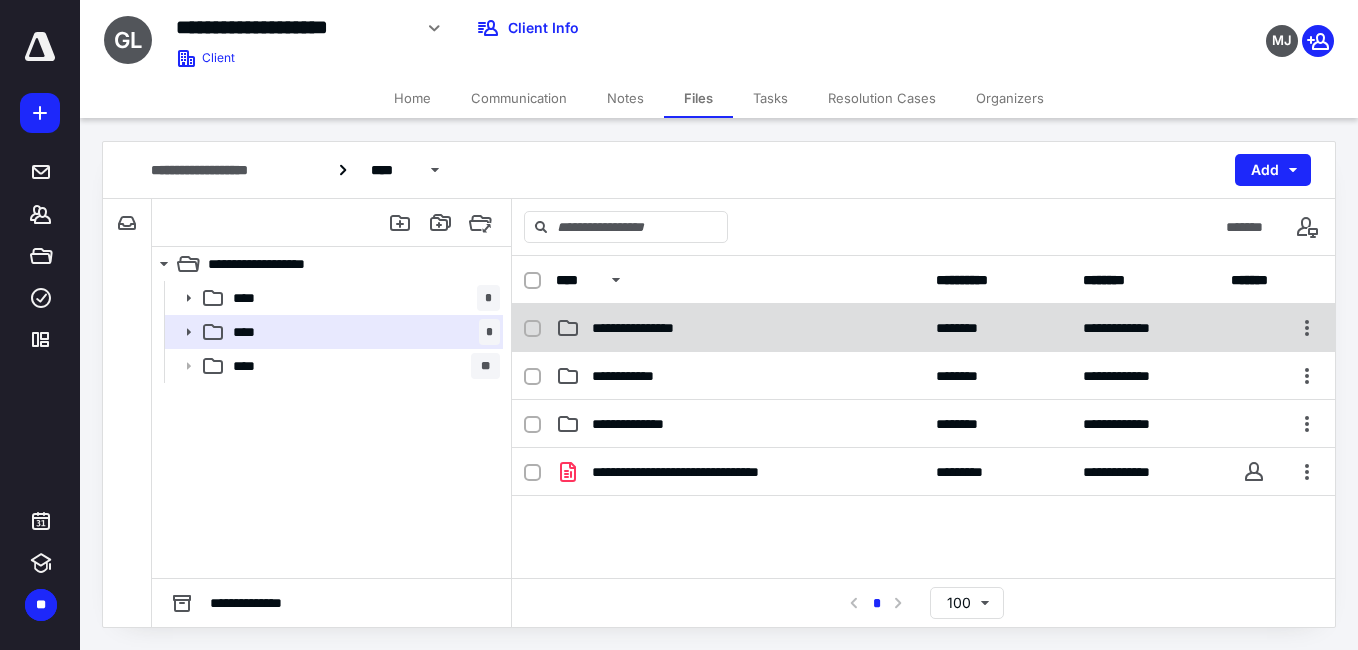 click on "**********" at bounding box center (661, 328) 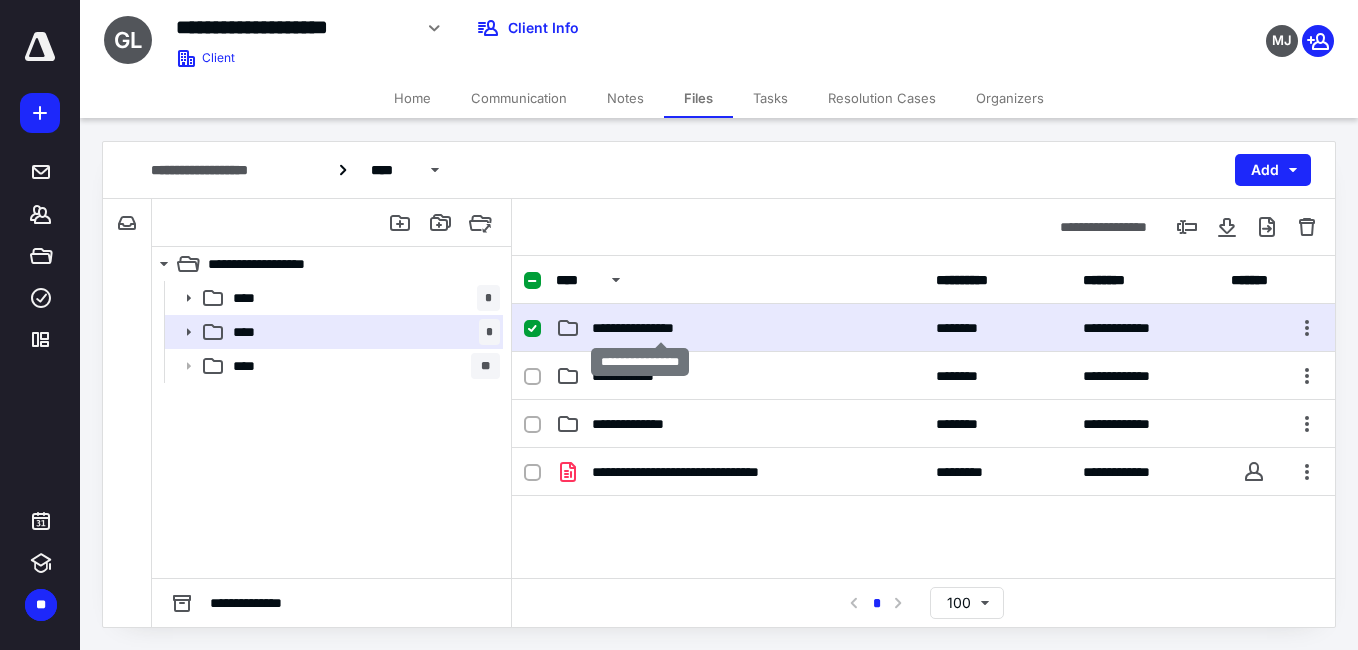 click on "**********" at bounding box center (661, 328) 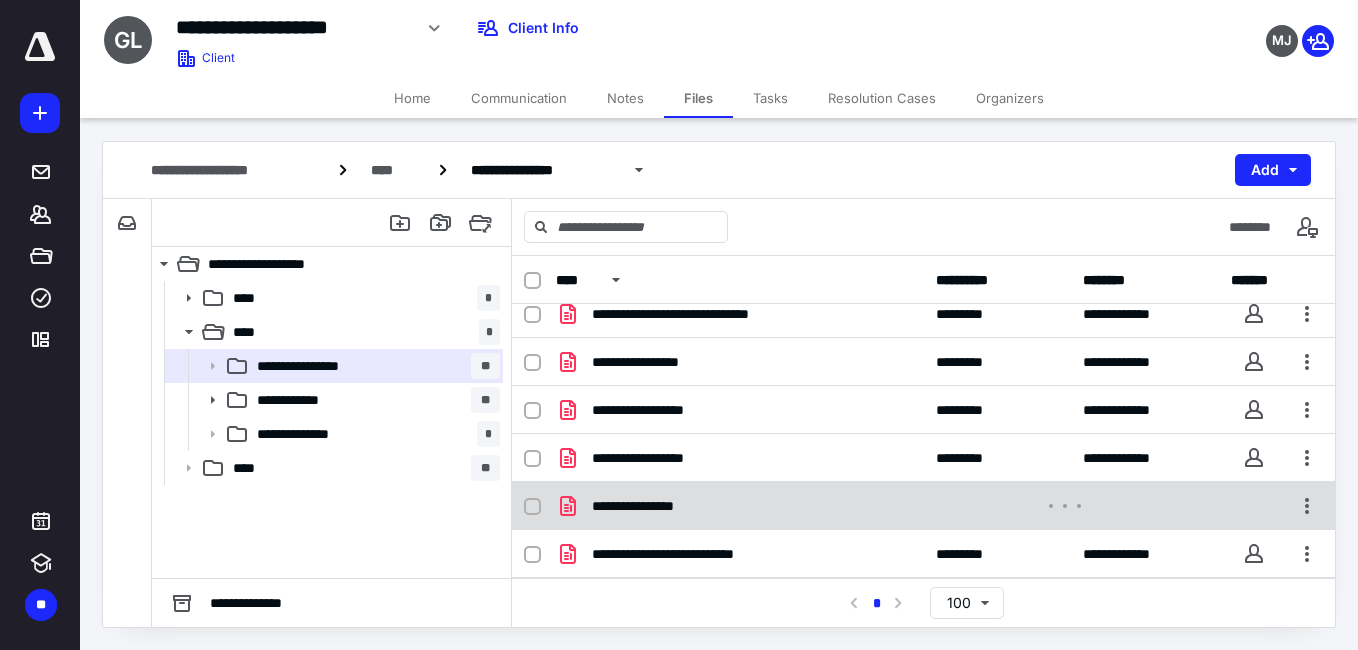 scroll, scrollTop: 399, scrollLeft: 0, axis: vertical 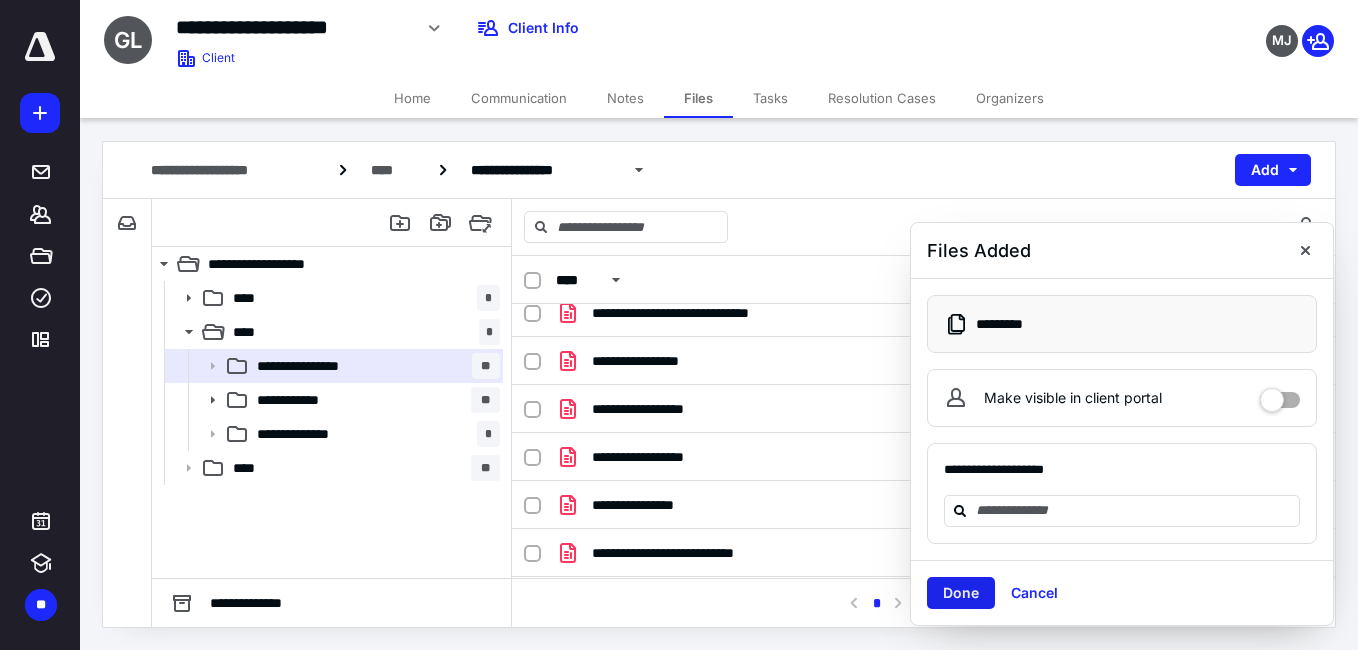 click on "Done" at bounding box center (961, 593) 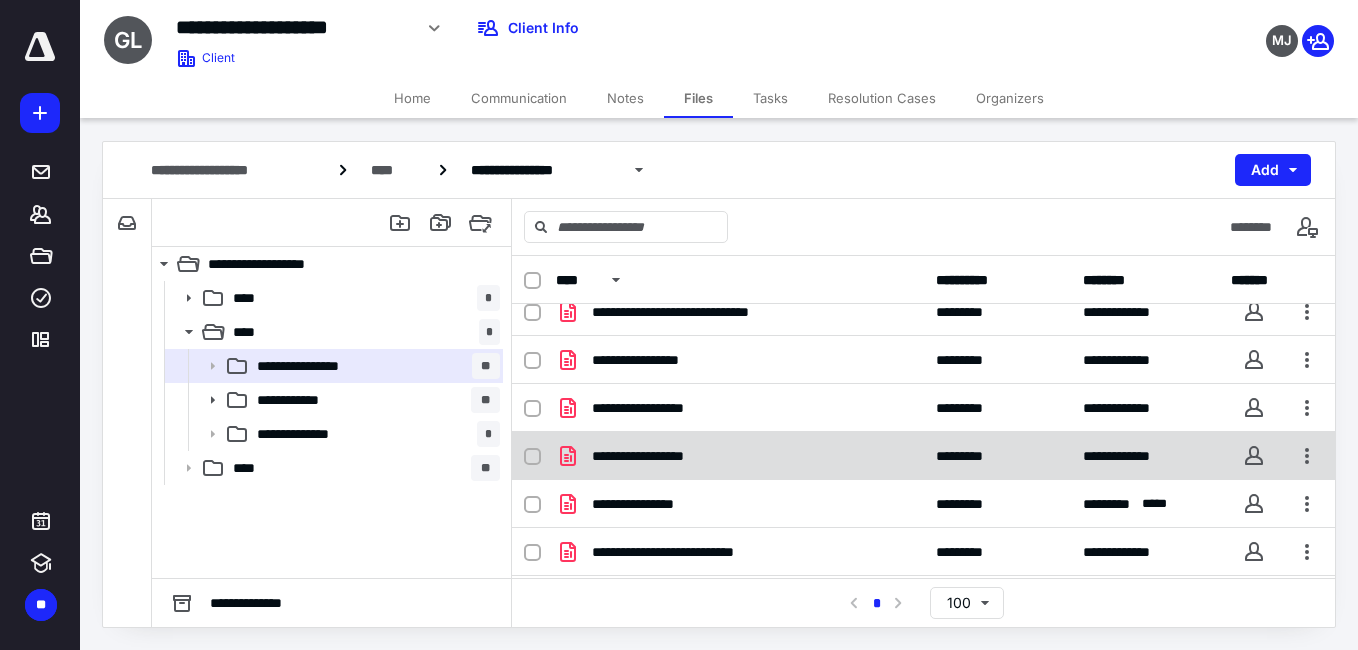 scroll, scrollTop: 399, scrollLeft: 0, axis: vertical 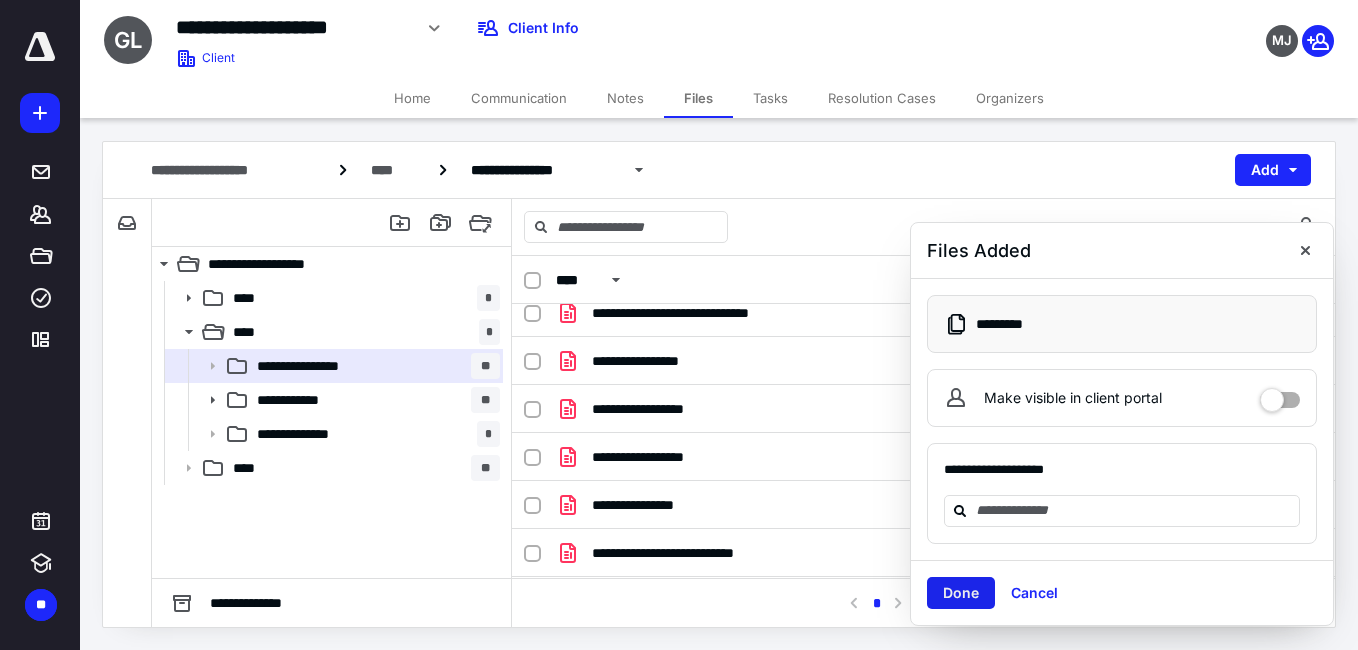 click on "Done" at bounding box center [961, 593] 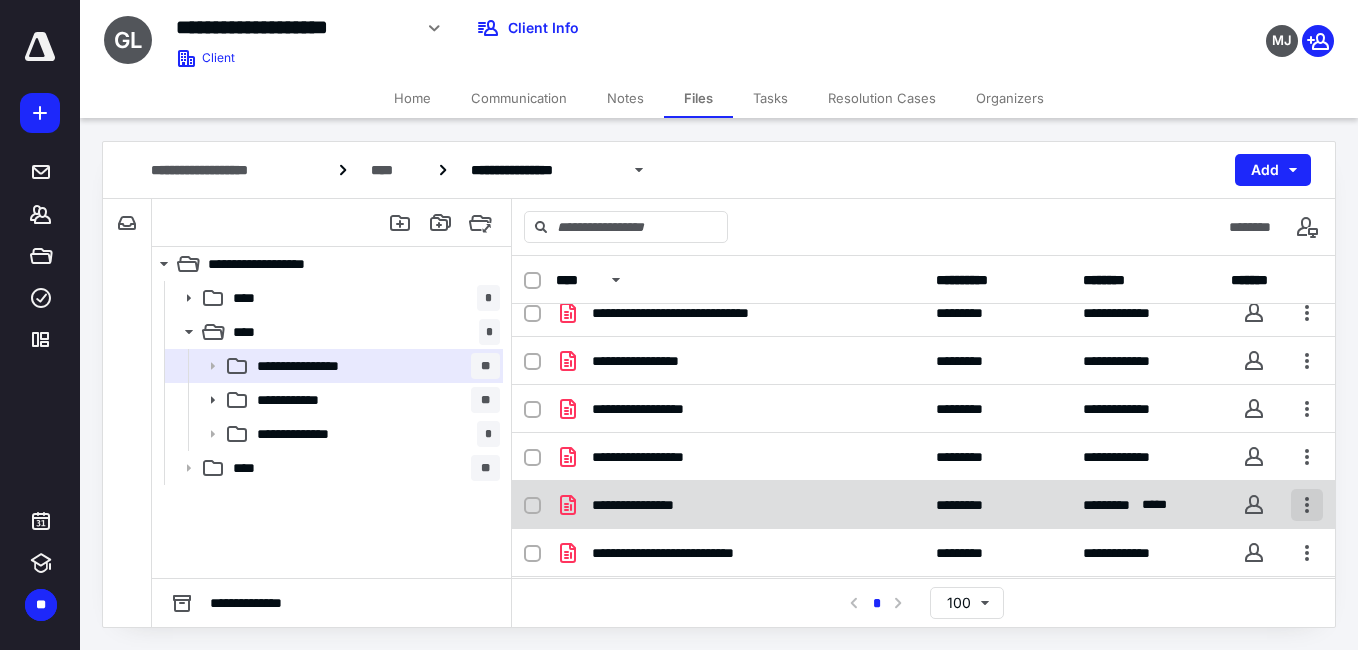 click at bounding box center [1307, 505] 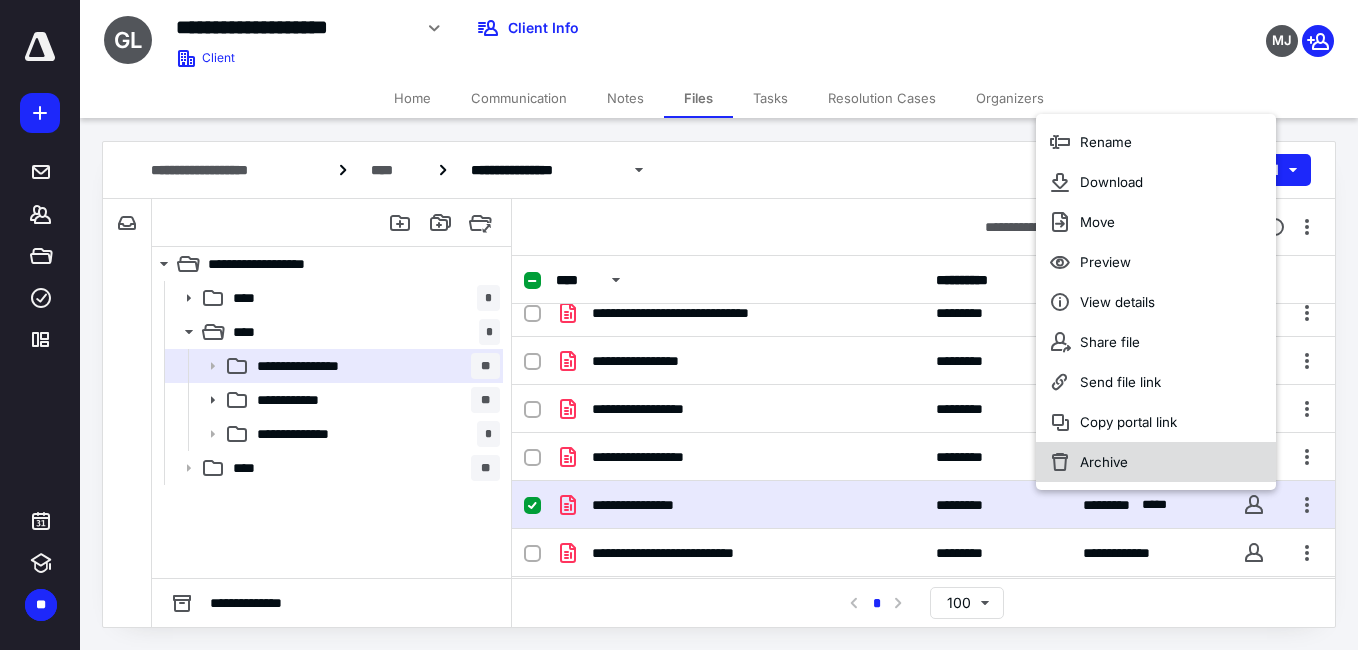 click on "Archive" at bounding box center (1104, 462) 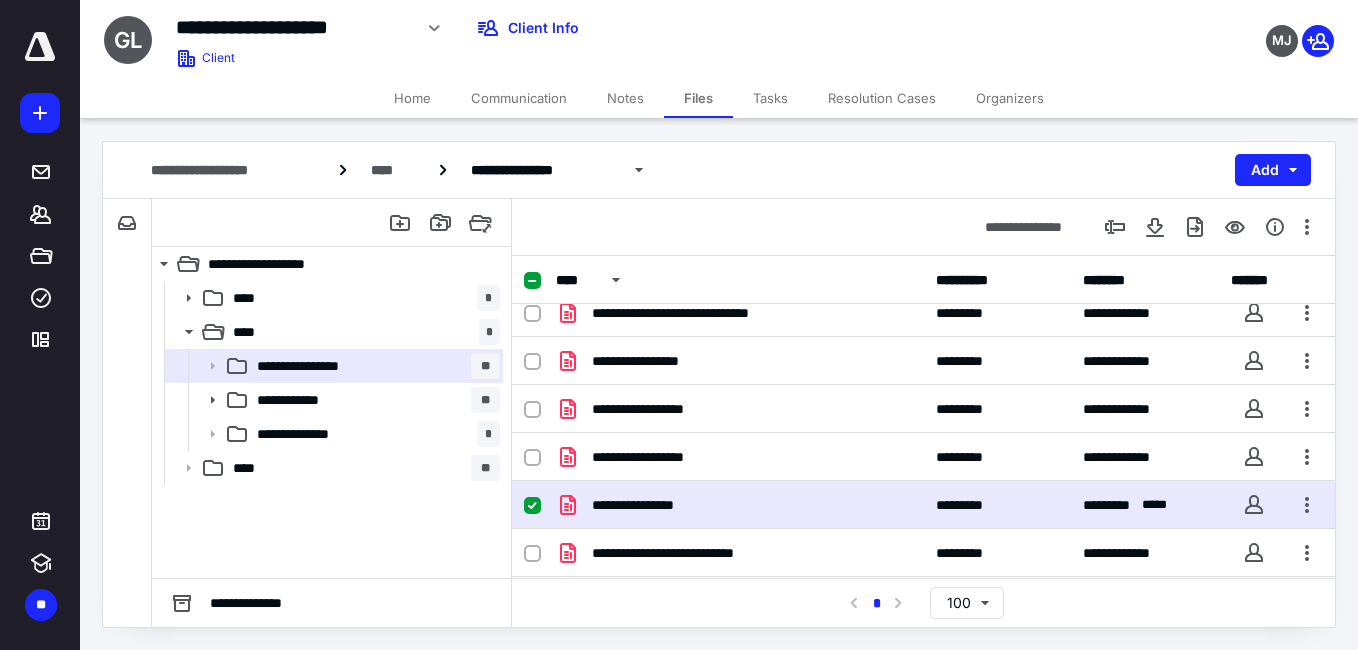 checkbox on "false" 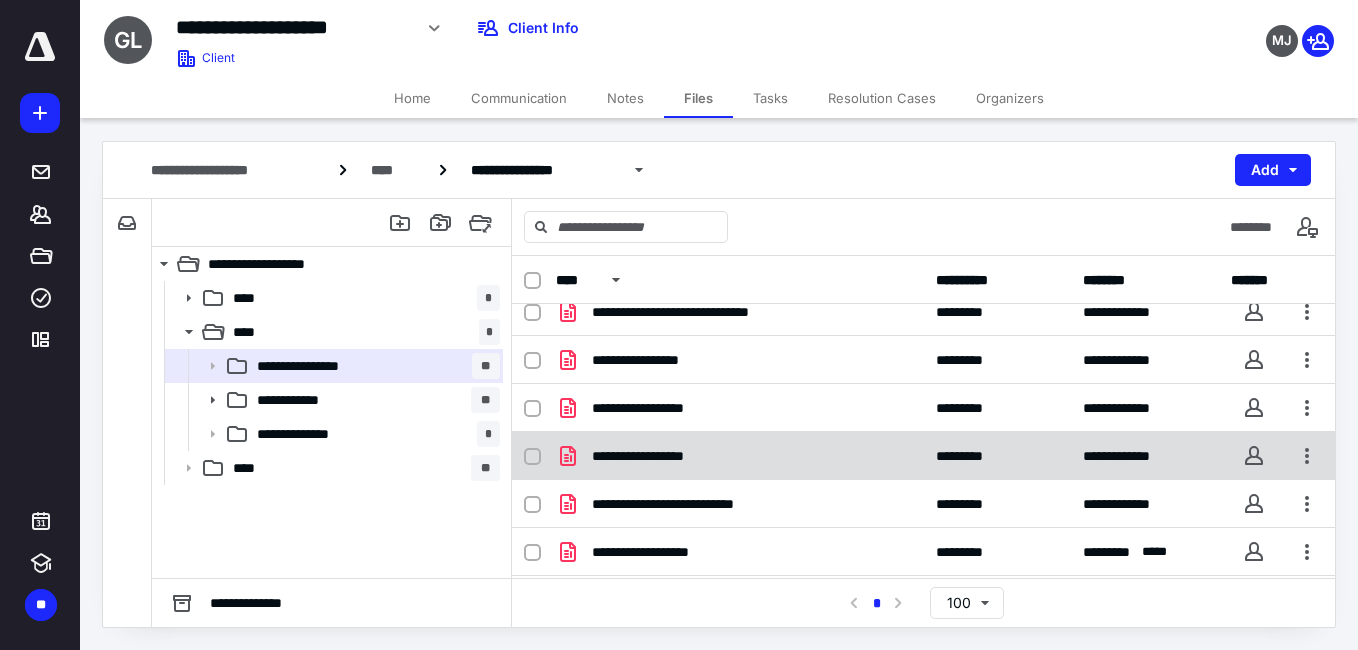 scroll, scrollTop: 399, scrollLeft: 0, axis: vertical 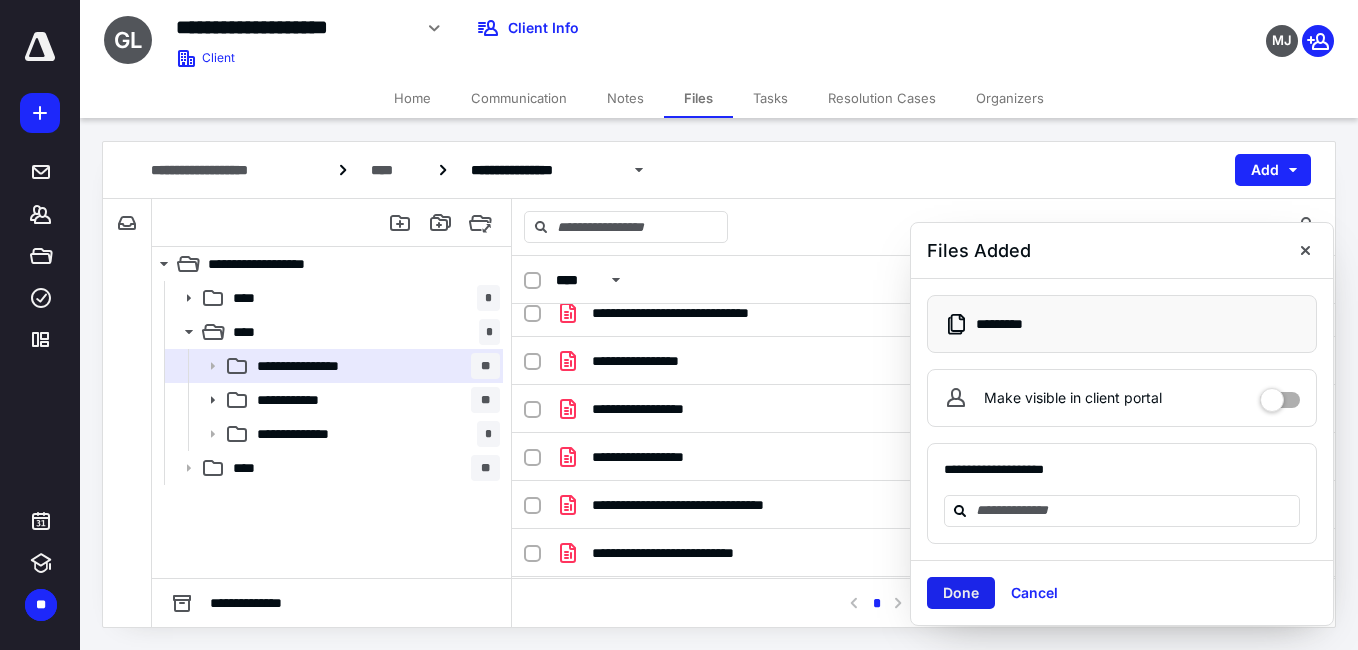 click on "Done" at bounding box center (961, 593) 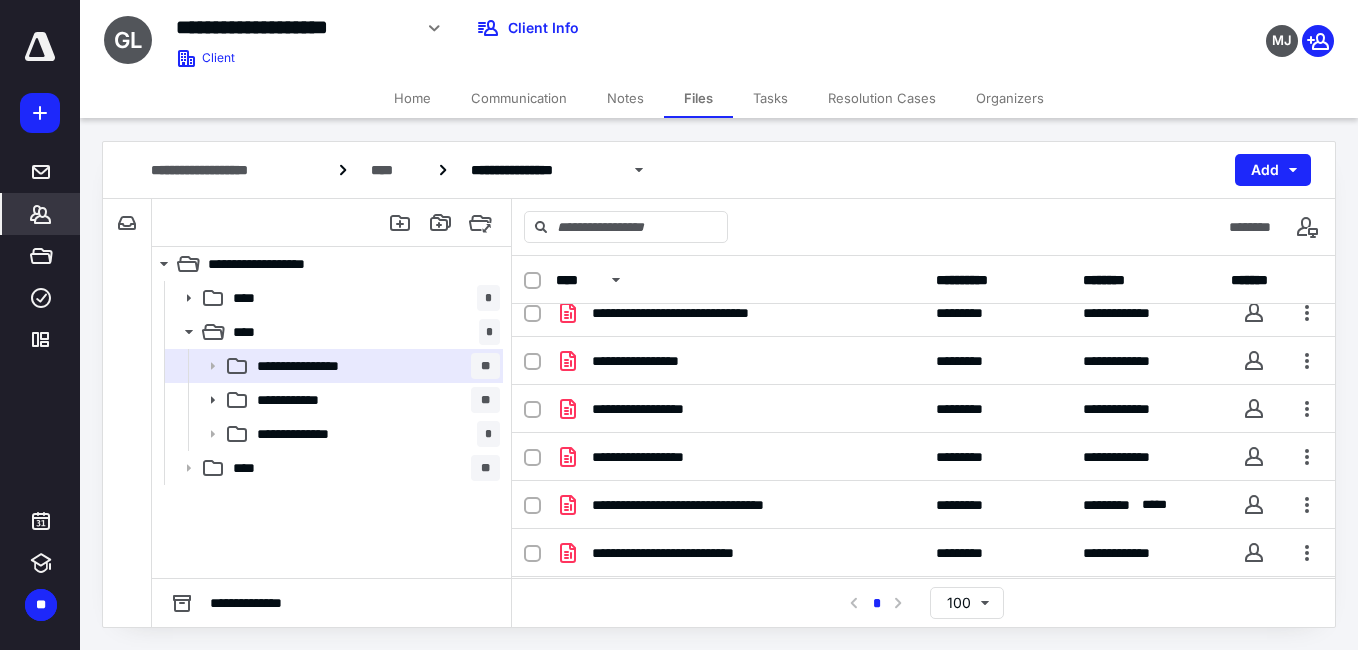 click 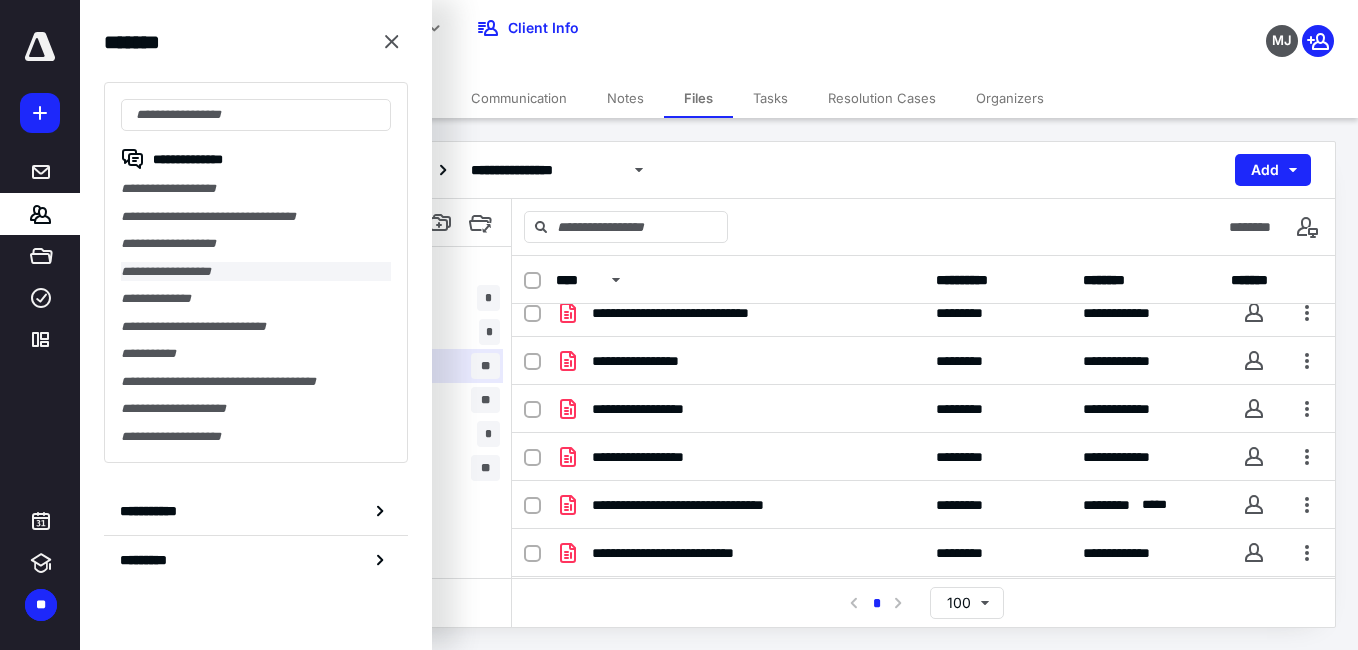 click on "**********" at bounding box center (256, 272) 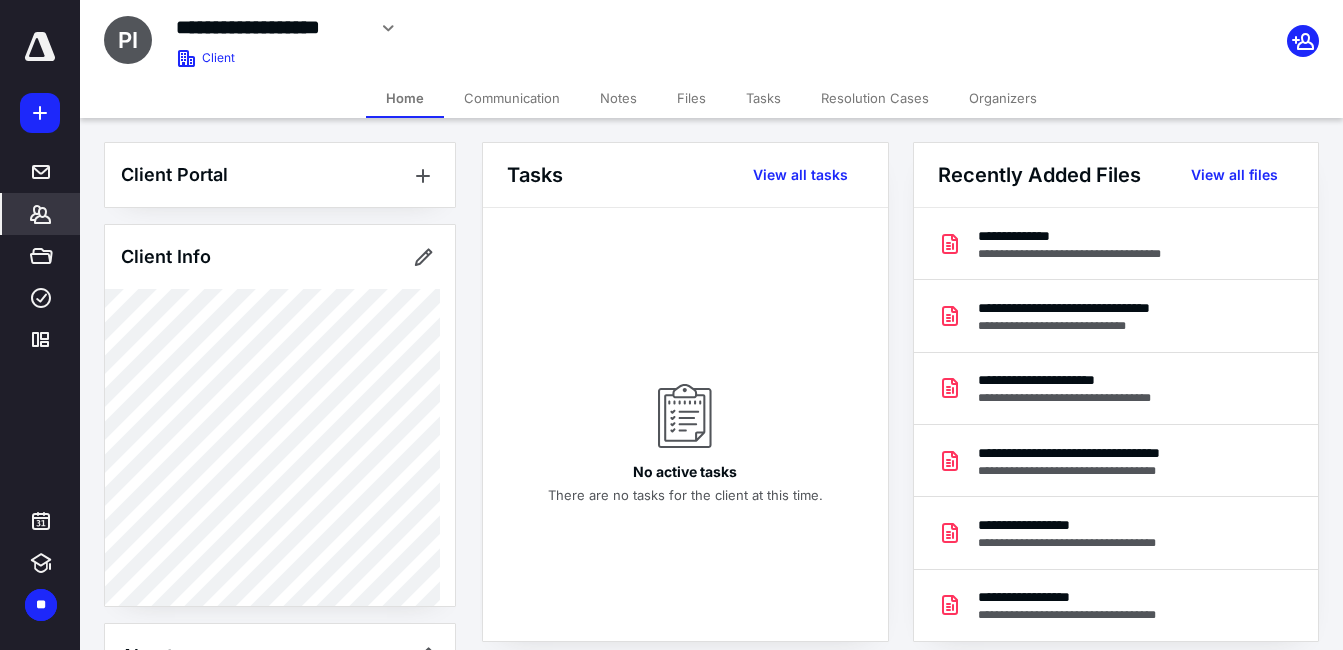 click on "Files" at bounding box center [691, 98] 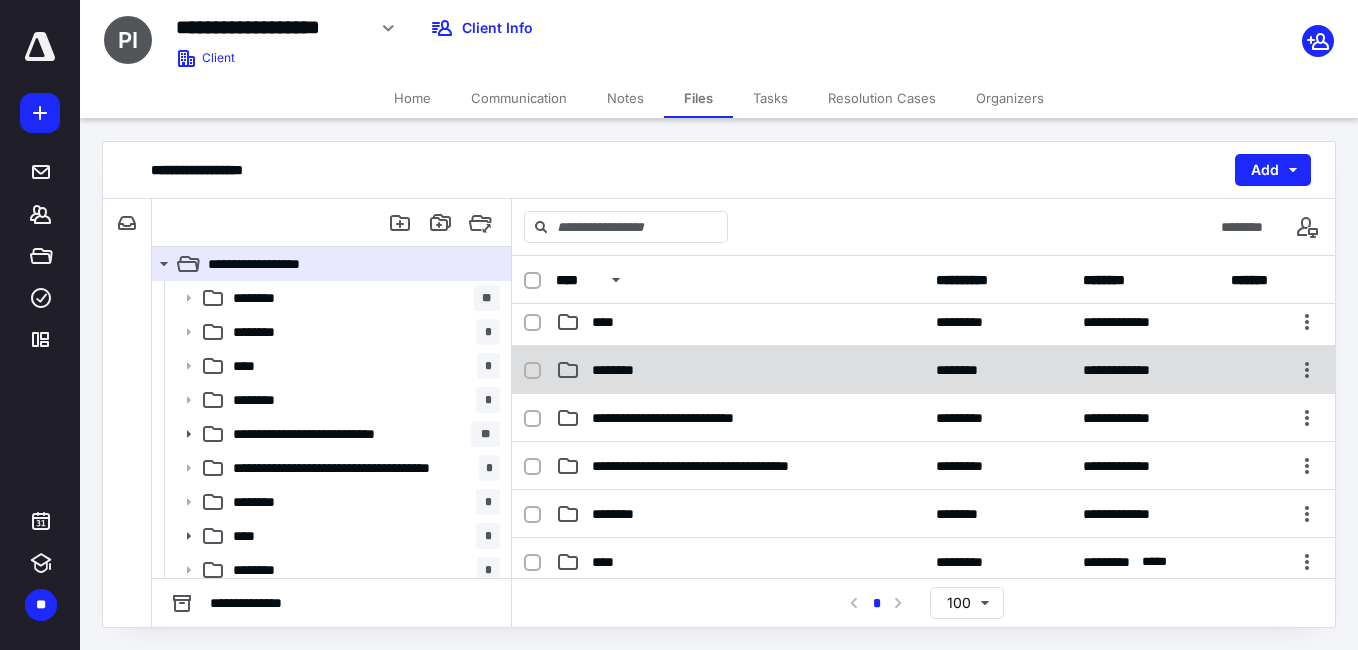 scroll, scrollTop: 100, scrollLeft: 0, axis: vertical 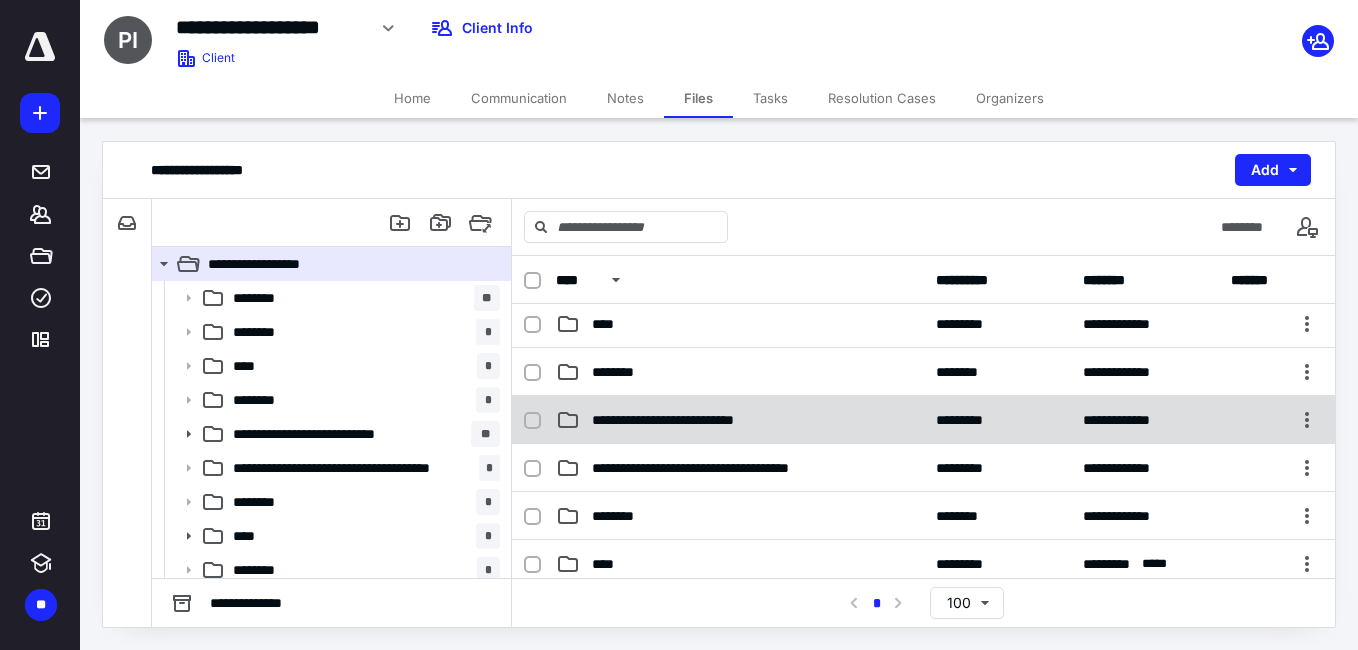 click on "**********" at bounding box center [711, 420] 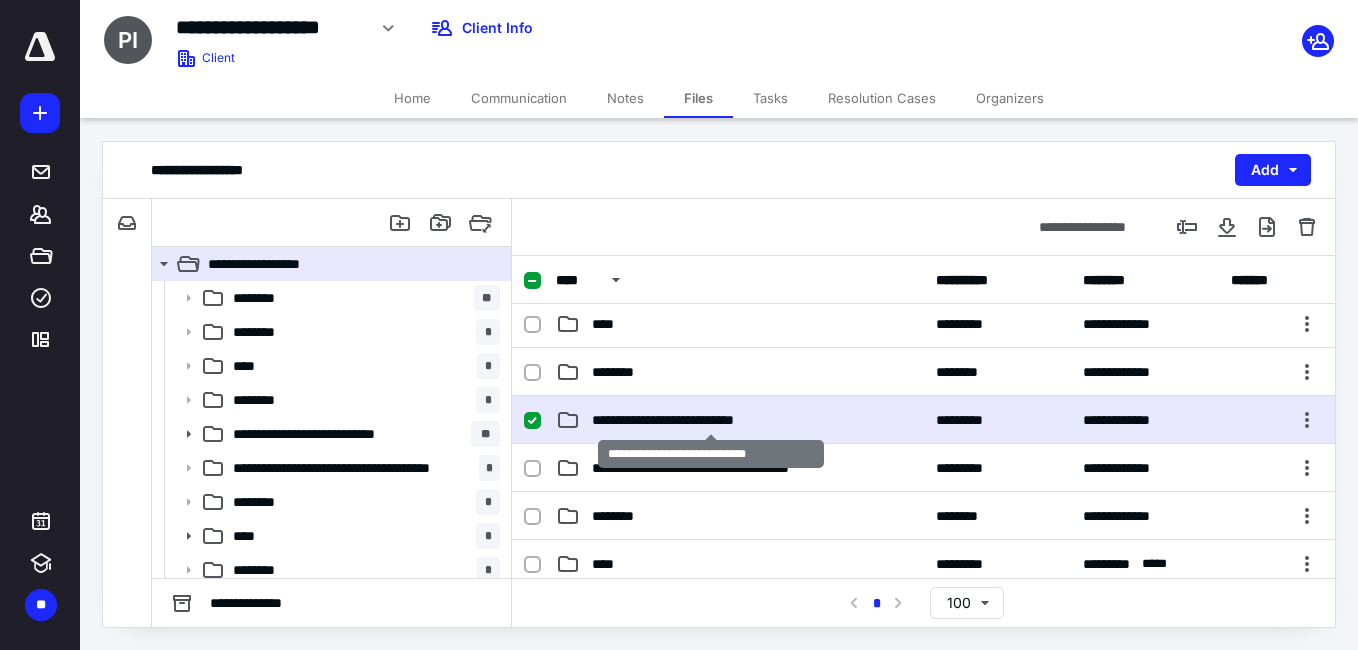 click on "**********" at bounding box center [711, 420] 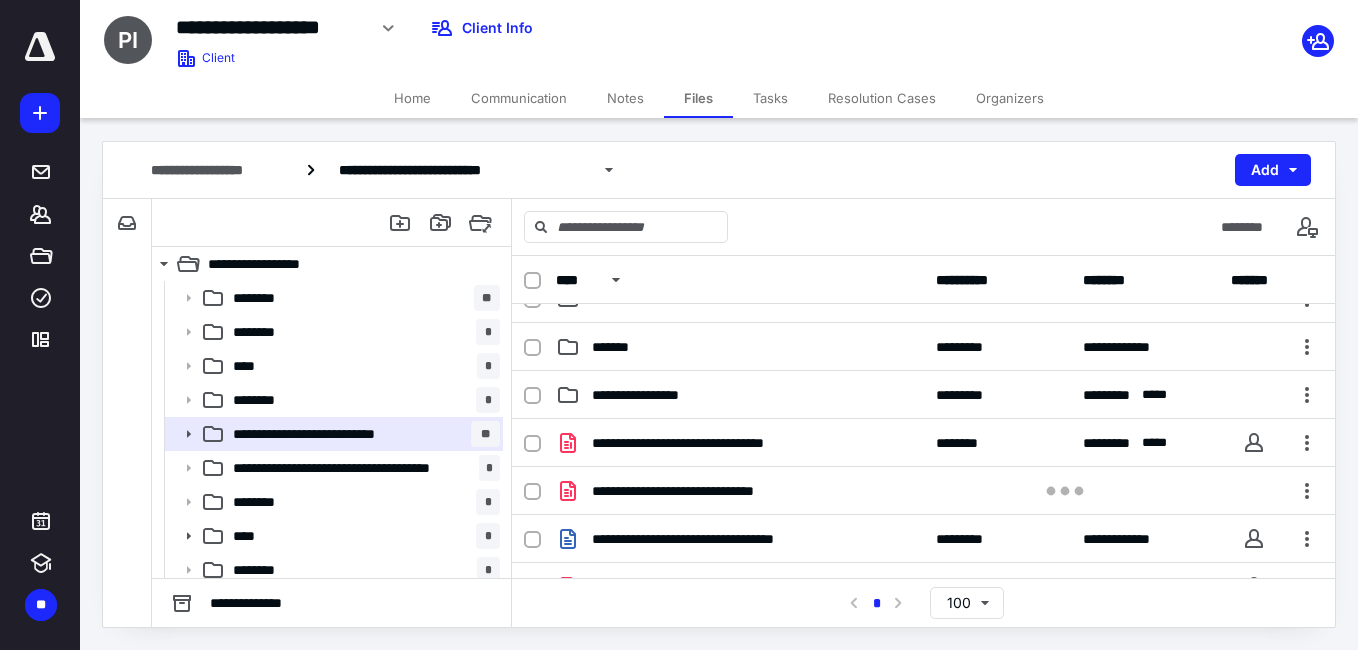 scroll, scrollTop: 34, scrollLeft: 0, axis: vertical 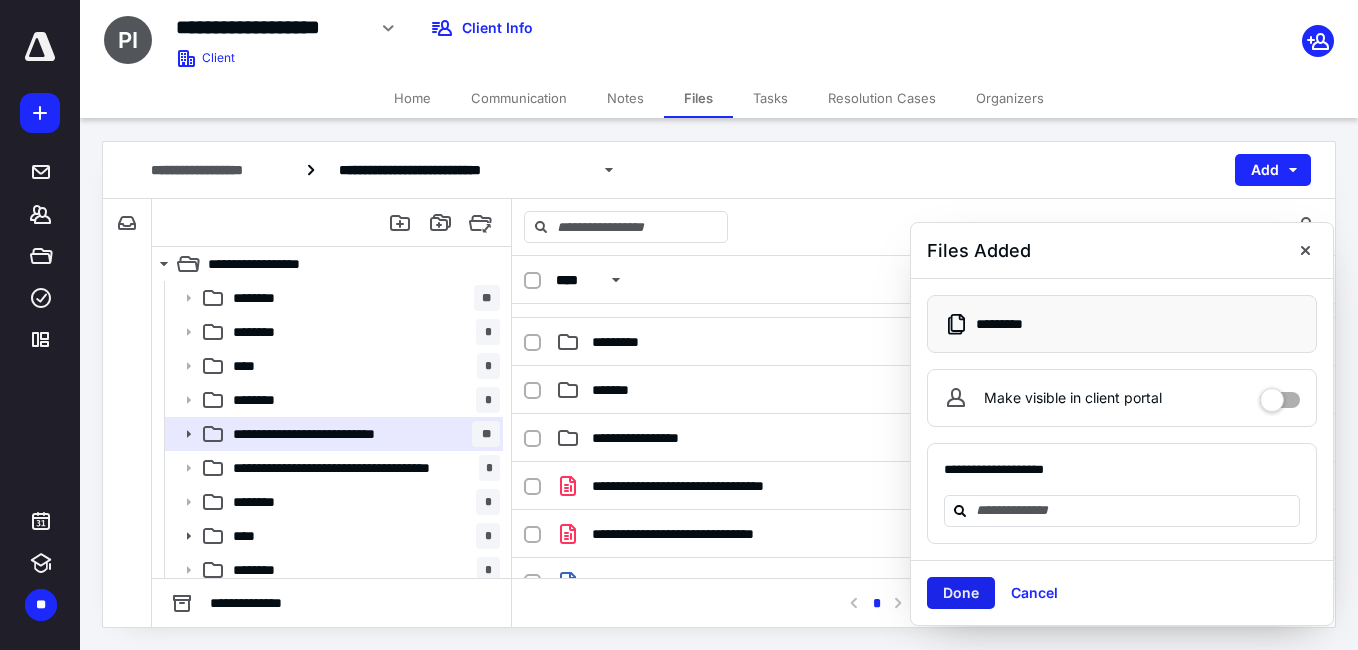 click on "Done" at bounding box center [961, 593] 